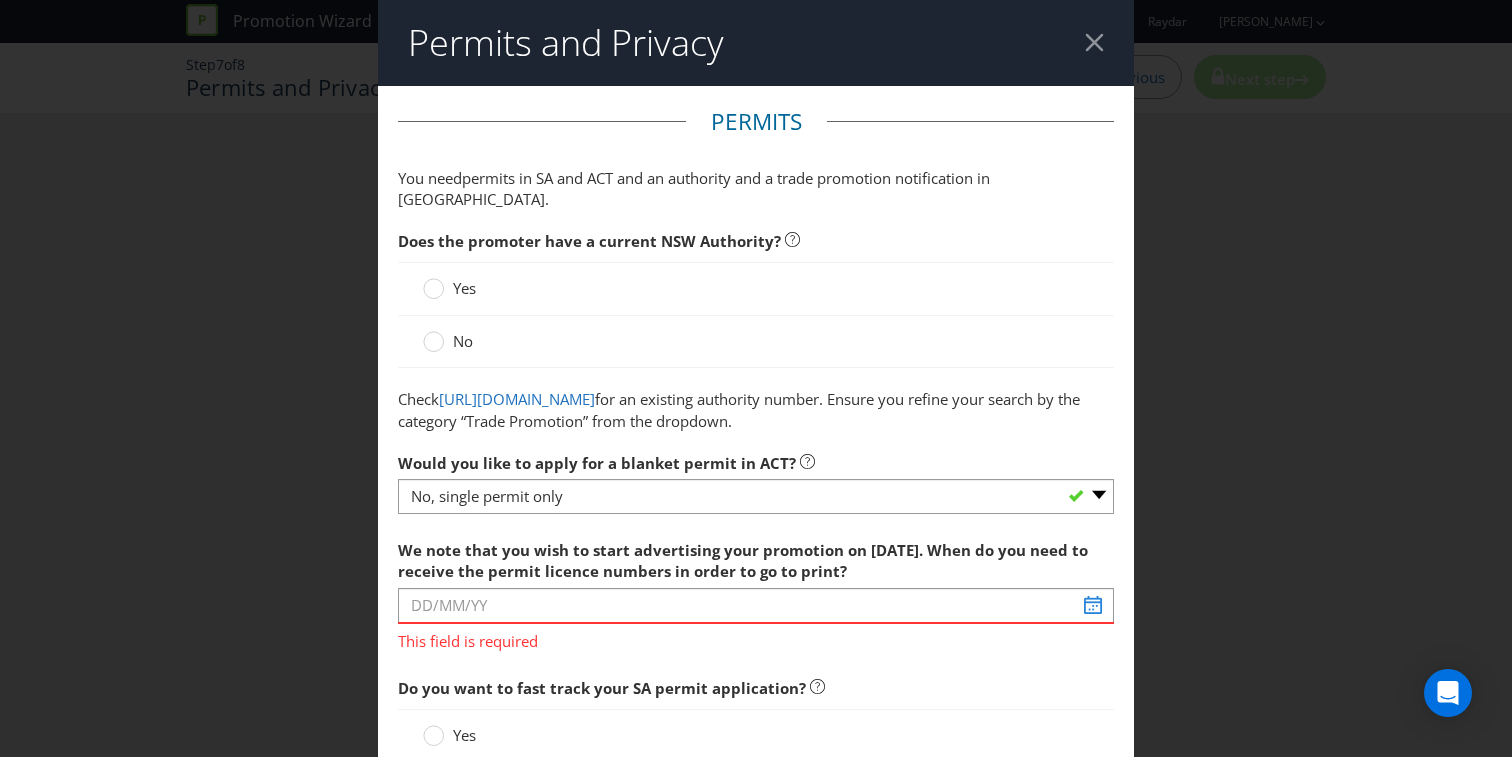 scroll, scrollTop: 0, scrollLeft: 0, axis: both 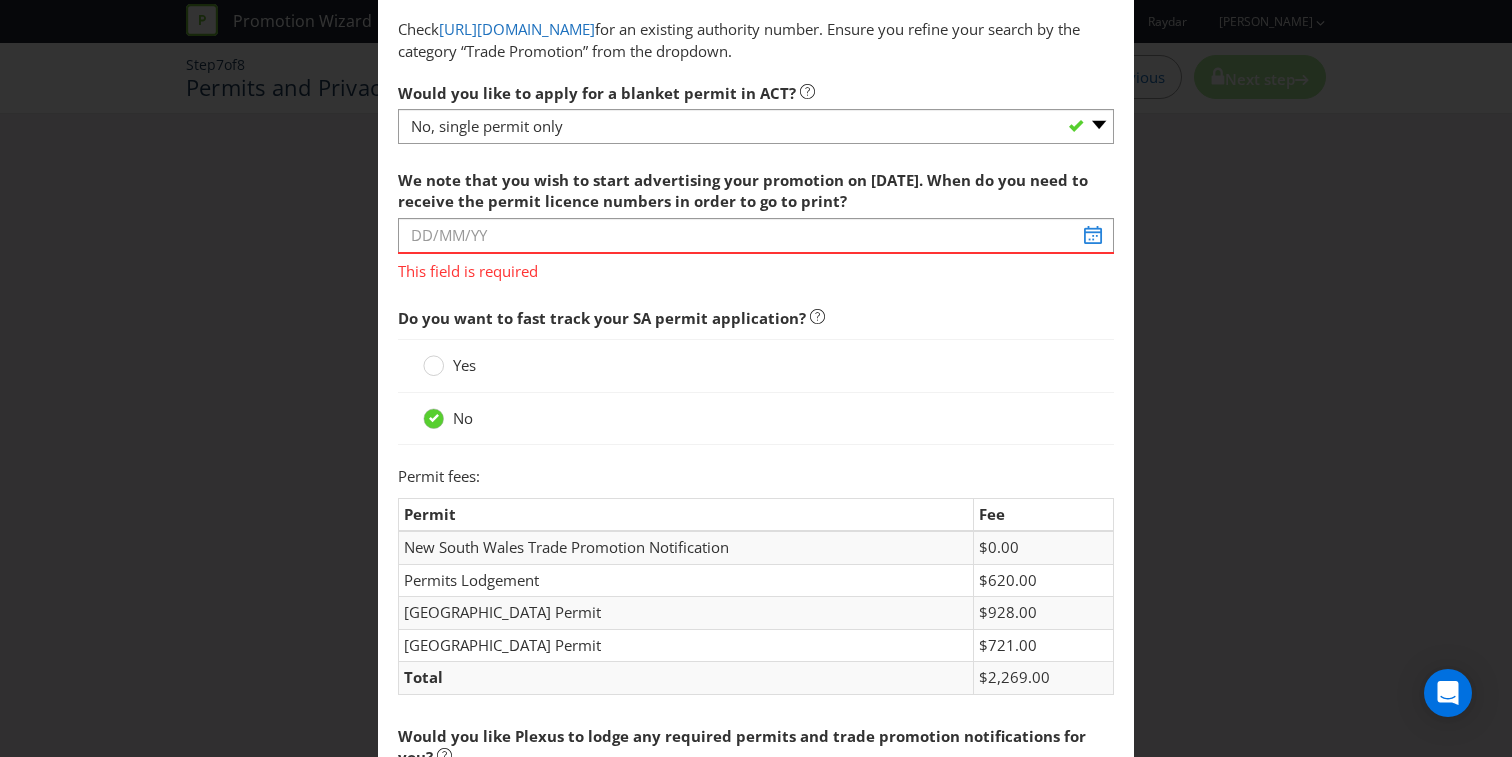 click on "This field is required" at bounding box center [756, 268] 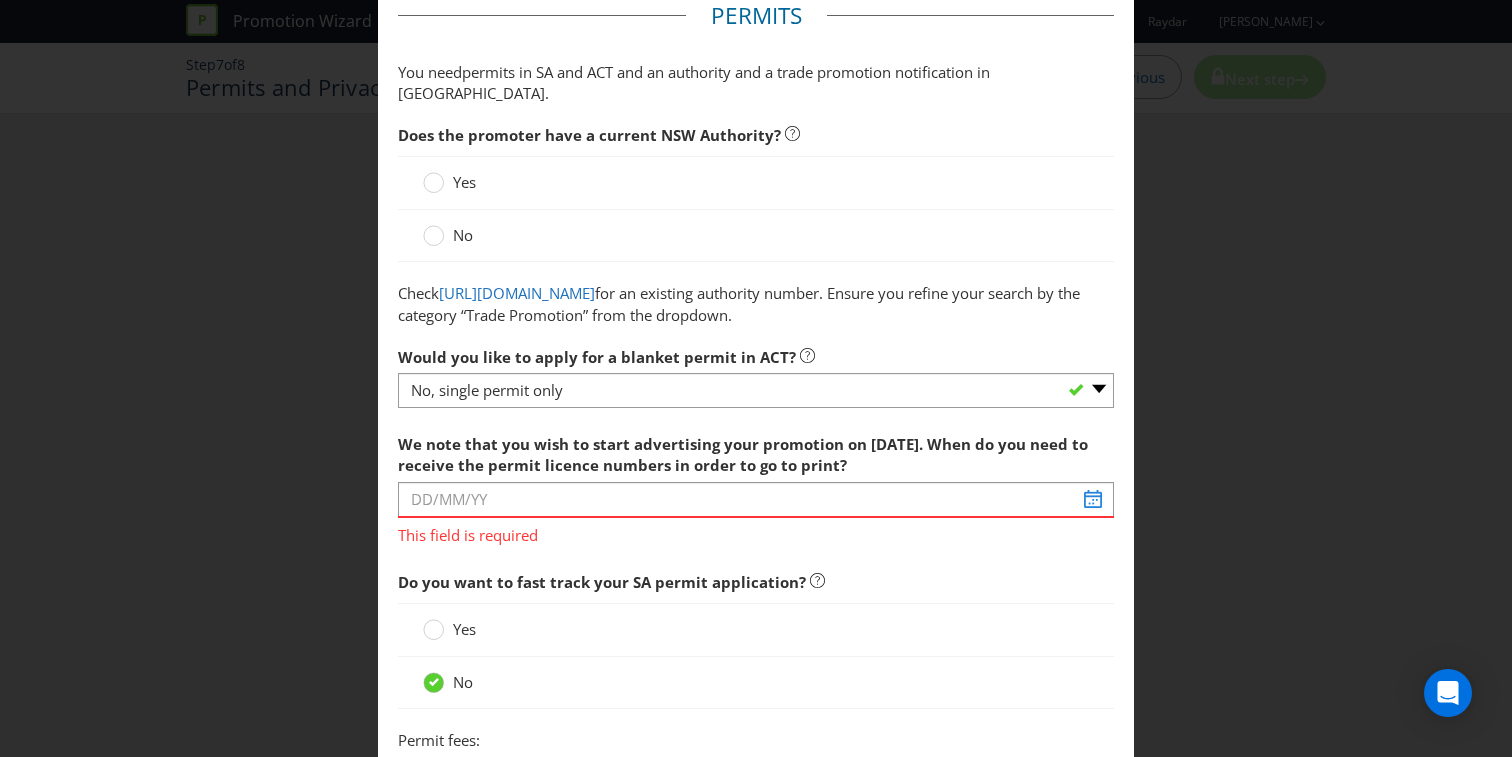 scroll, scrollTop: 0, scrollLeft: 0, axis: both 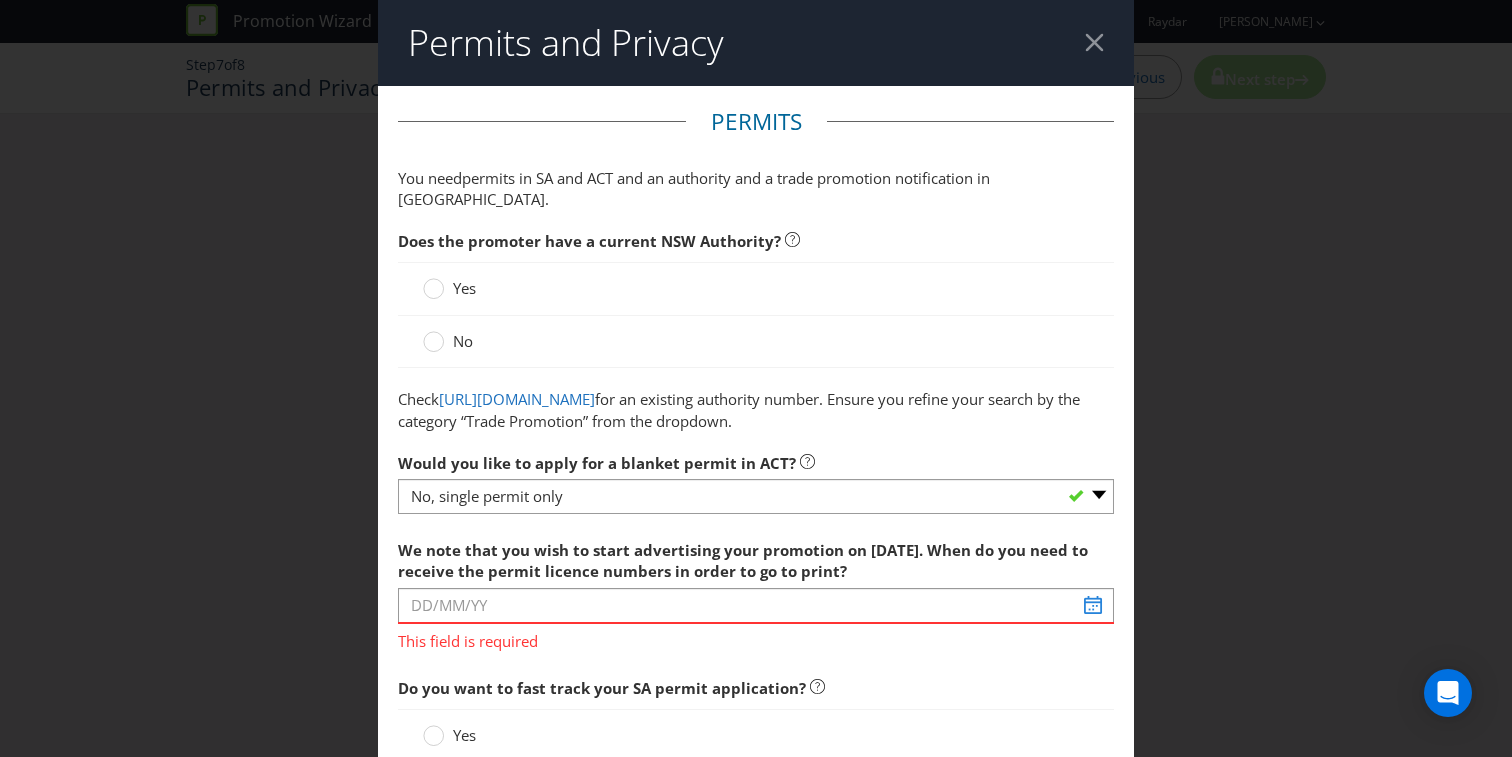 drag, startPoint x: 439, startPoint y: 324, endPoint x: 481, endPoint y: 335, distance: 43.416588 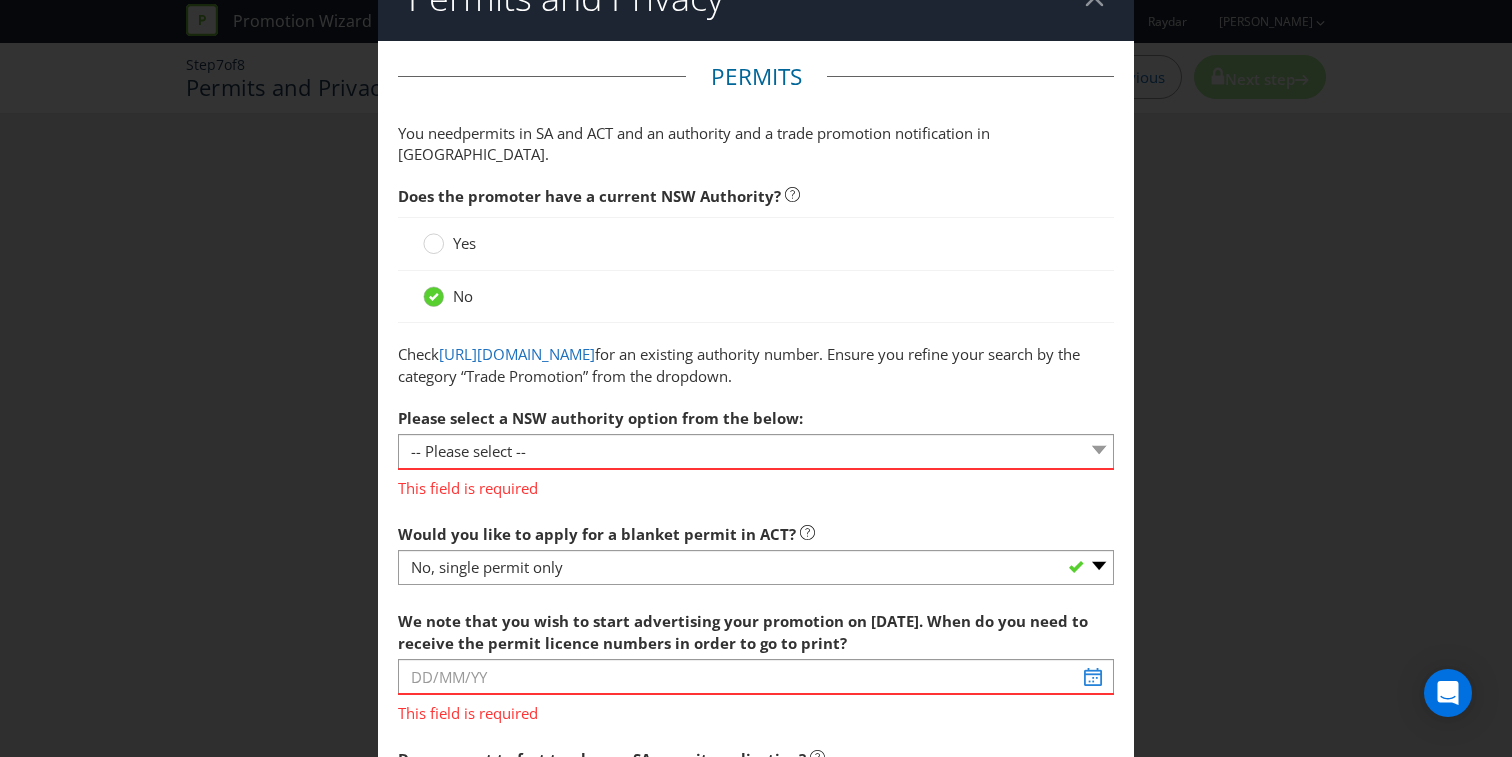 scroll, scrollTop: 46, scrollLeft: 0, axis: vertical 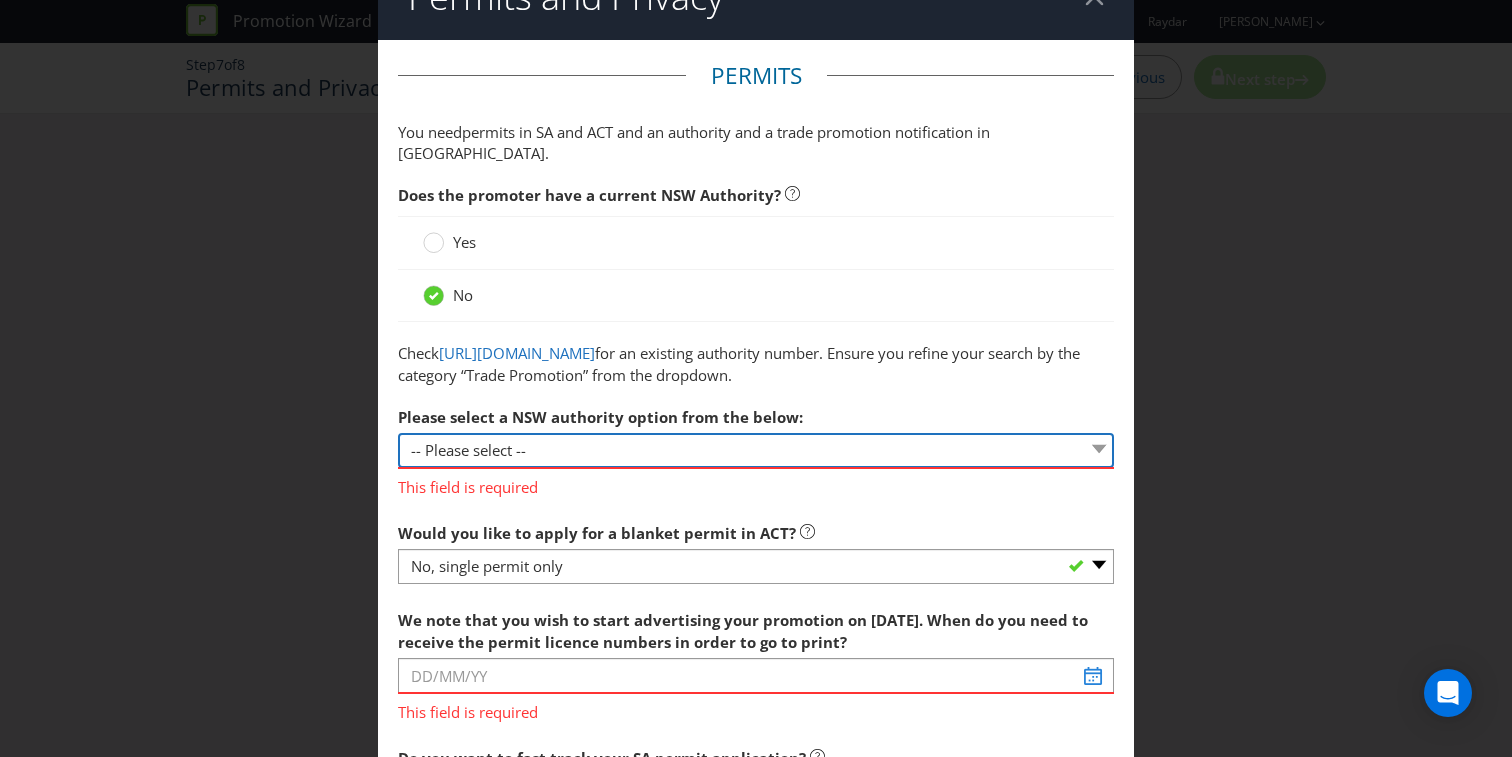 click on "-- Please select --  1 year authority ($468) 3 year authority ($722) 5 year authority ($975)" at bounding box center (756, 450) 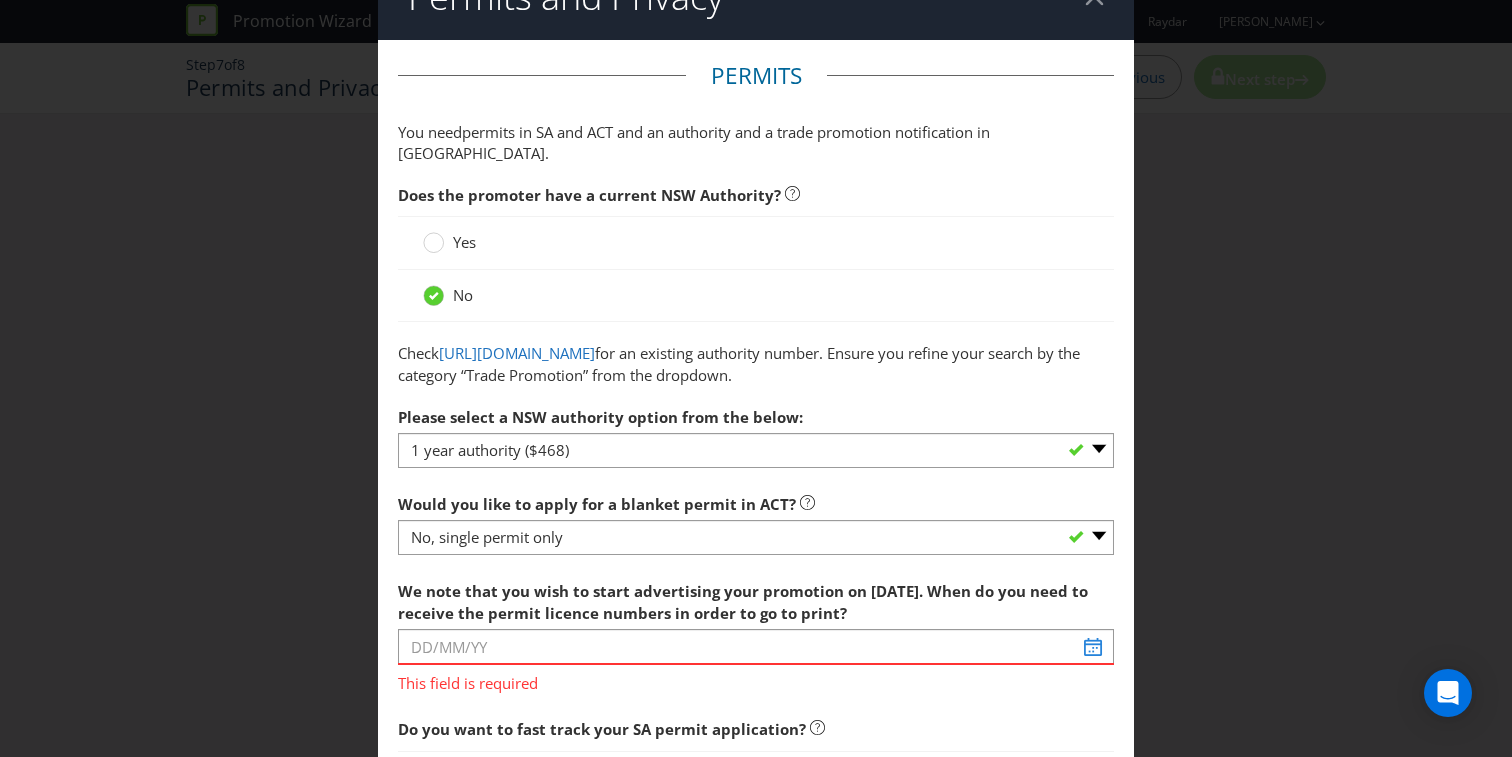 click on "Check  https://www.onegov.nsw.gov.au/PublicRegister/#/publicregister/search/Lotteries  for an existing authority number. Ensure you refine your search by the category “Trade Promotion” from the dropdown." at bounding box center (756, 364) 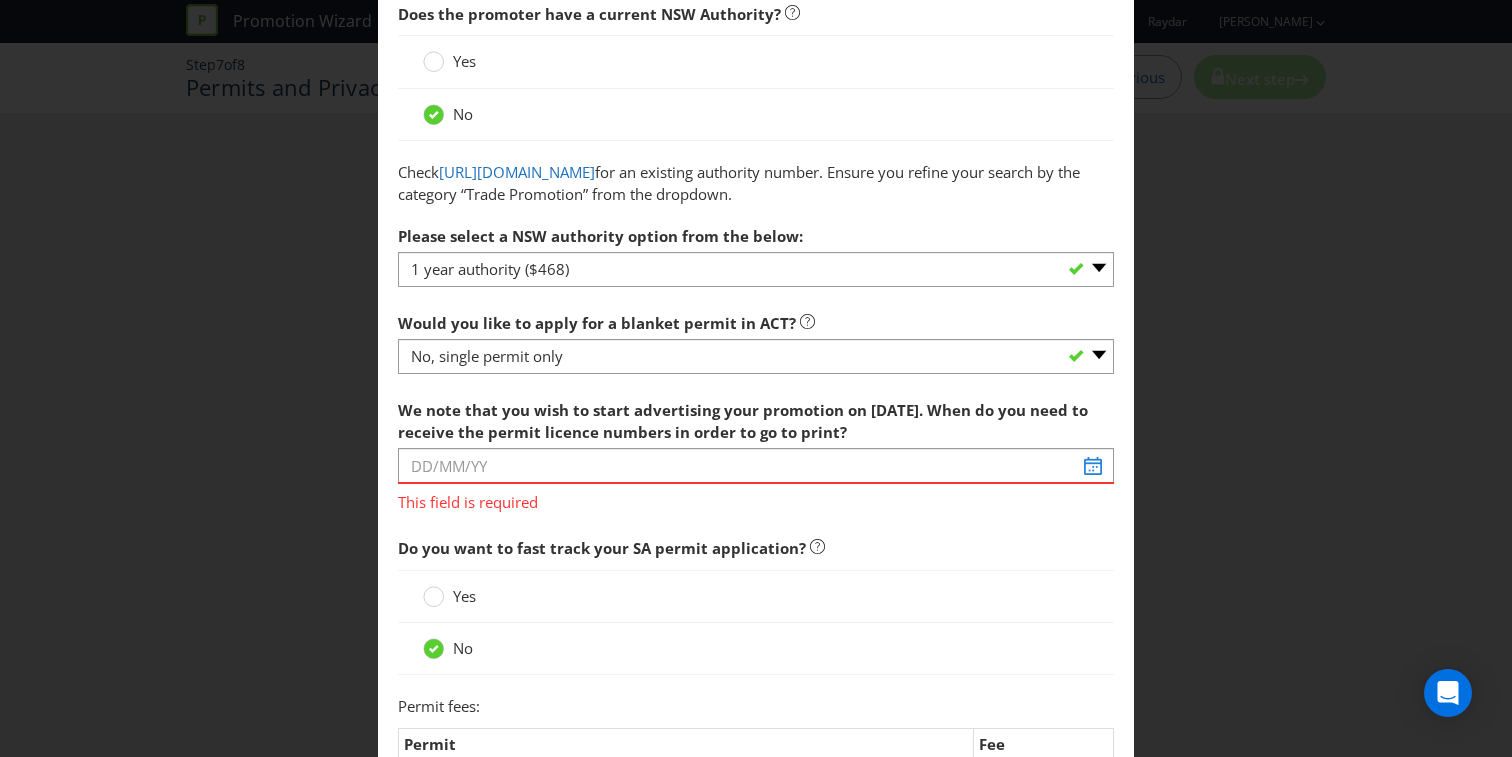 scroll, scrollTop: 232, scrollLeft: 0, axis: vertical 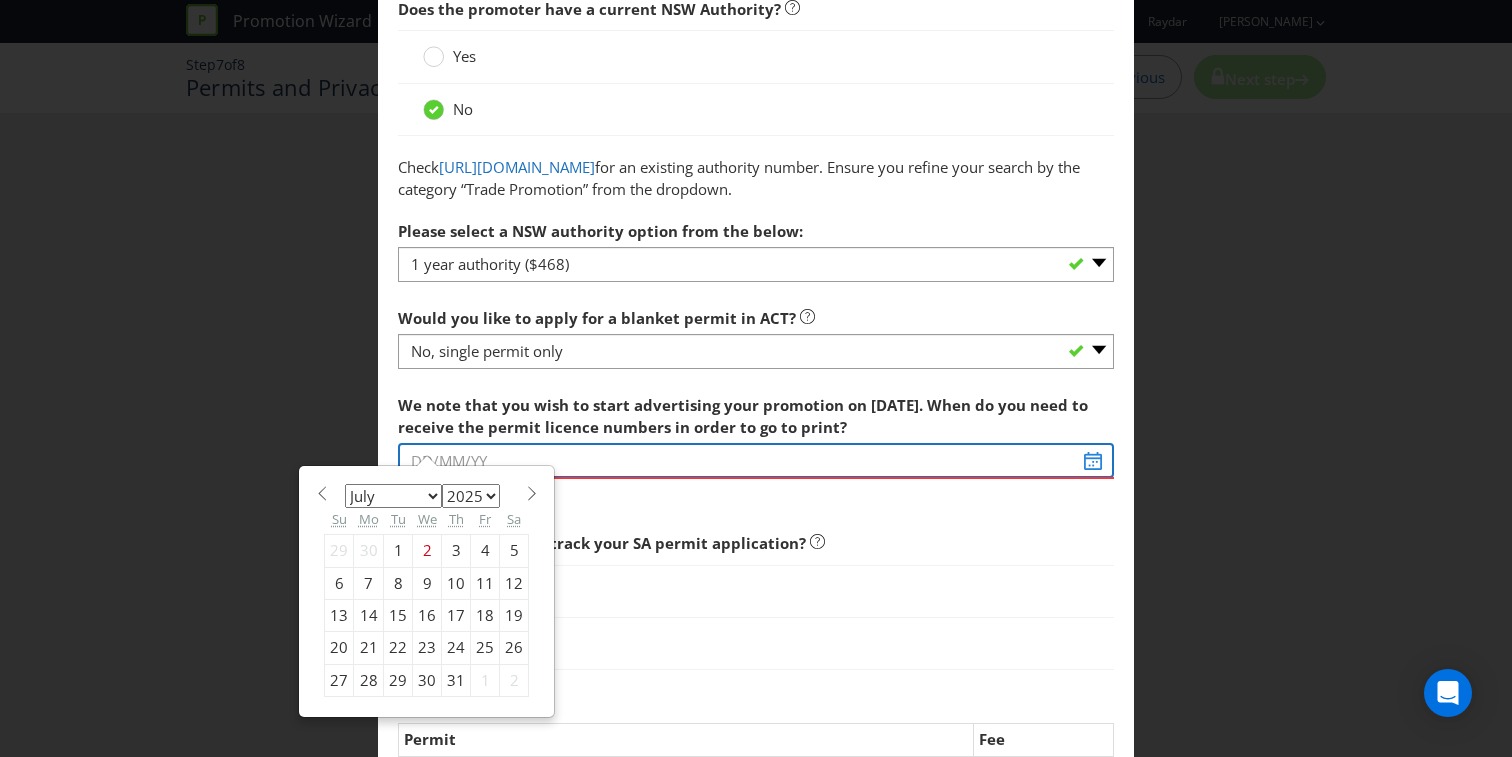 click at bounding box center (756, 460) 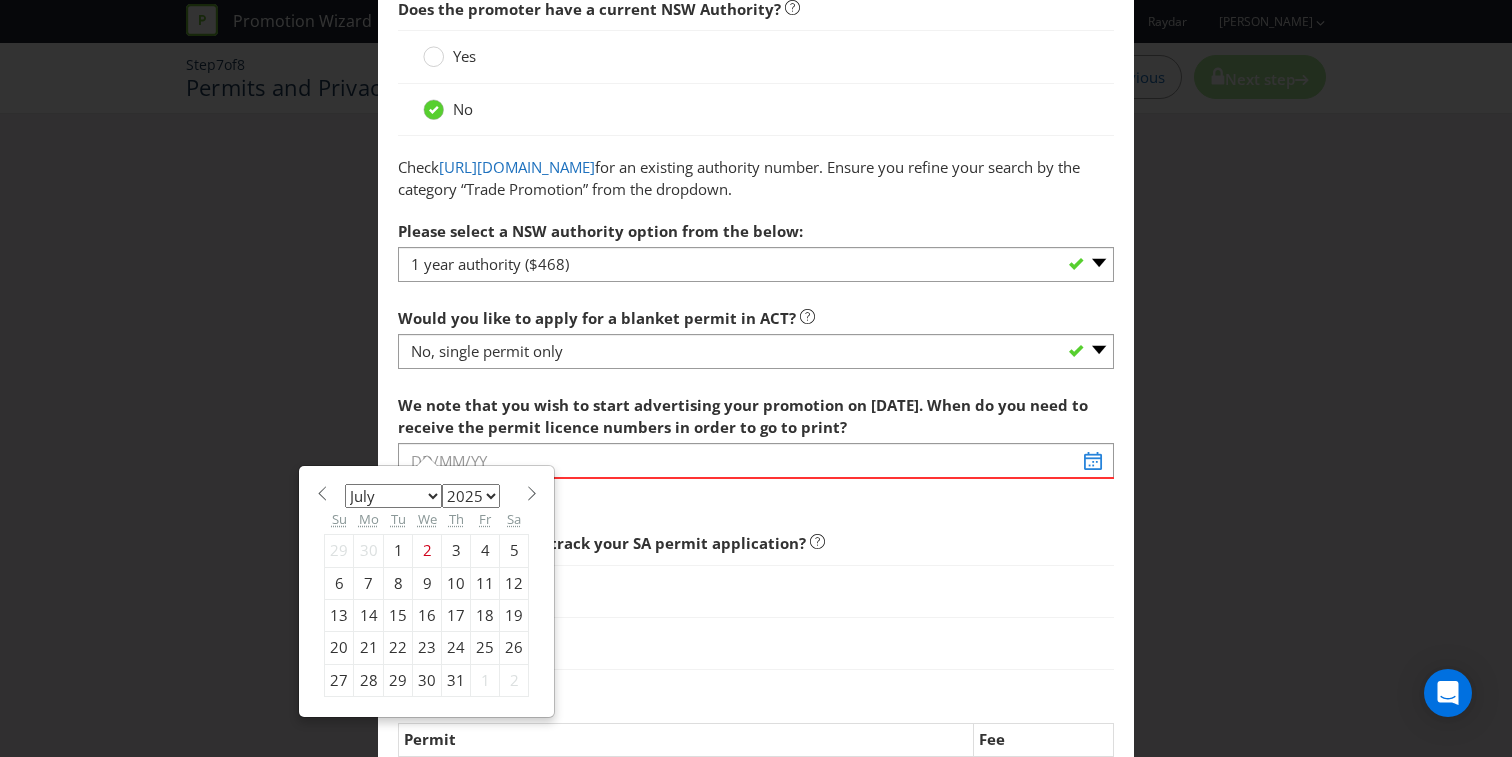 click on "13" at bounding box center [339, 616] 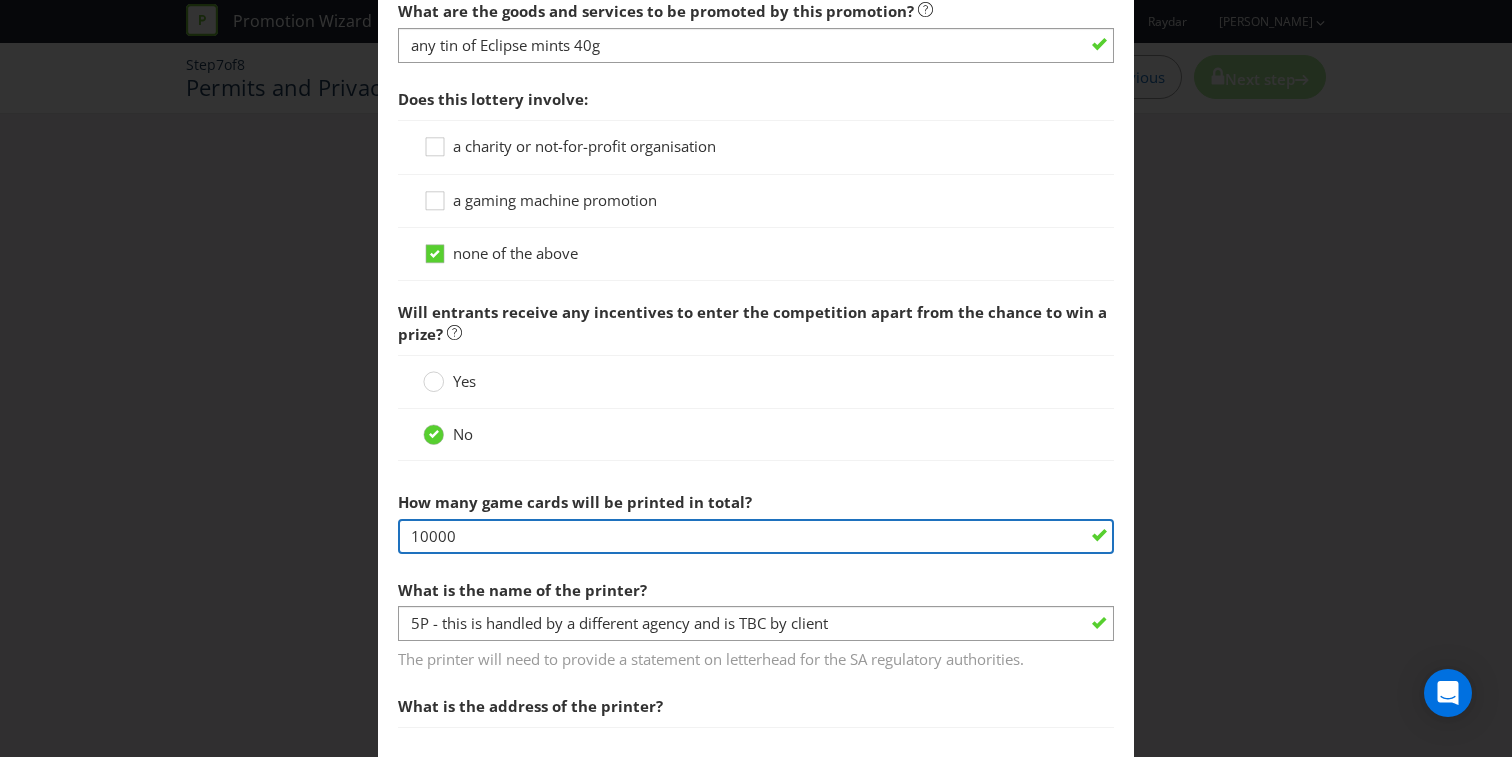 click on "10000" at bounding box center (756, 536) 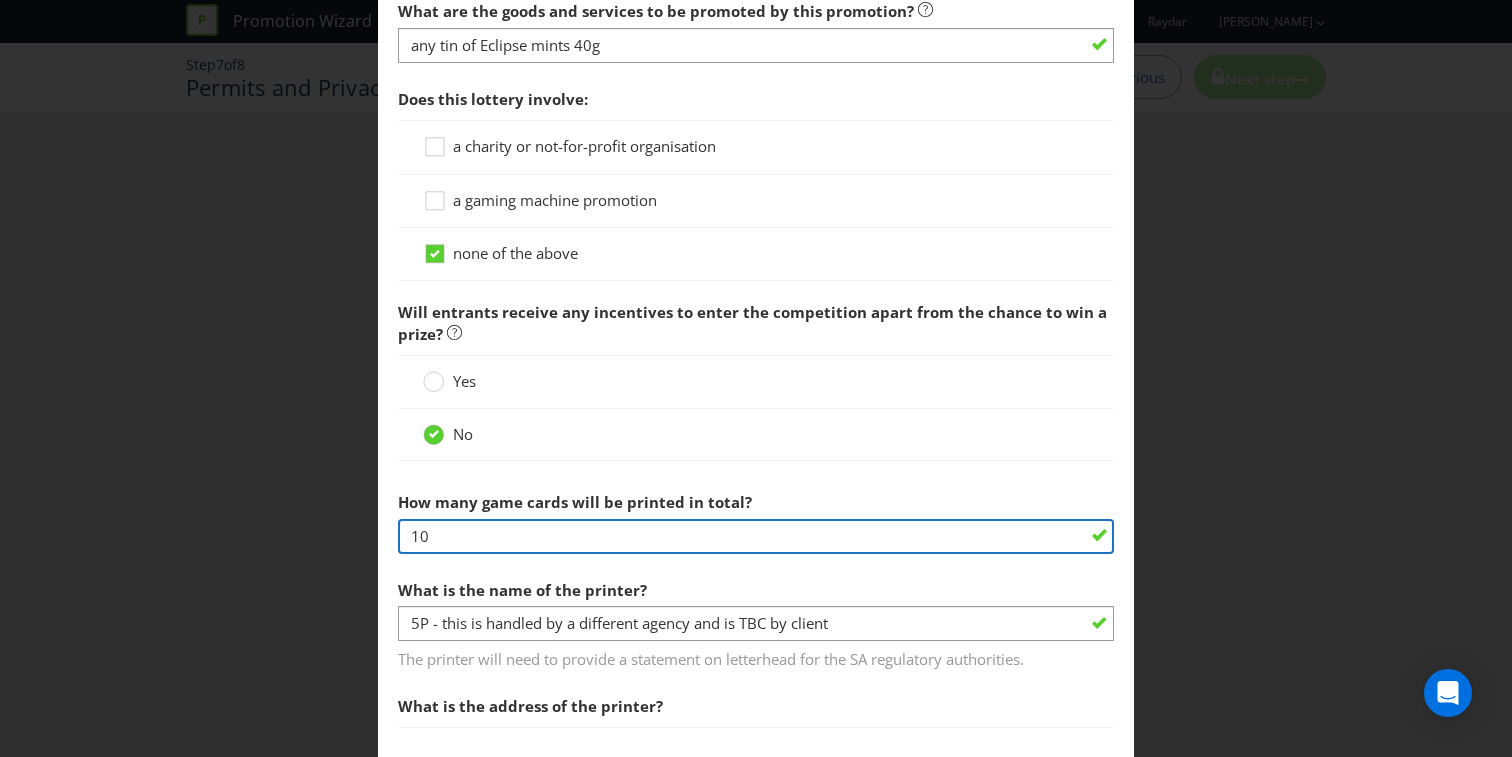 type on "1" 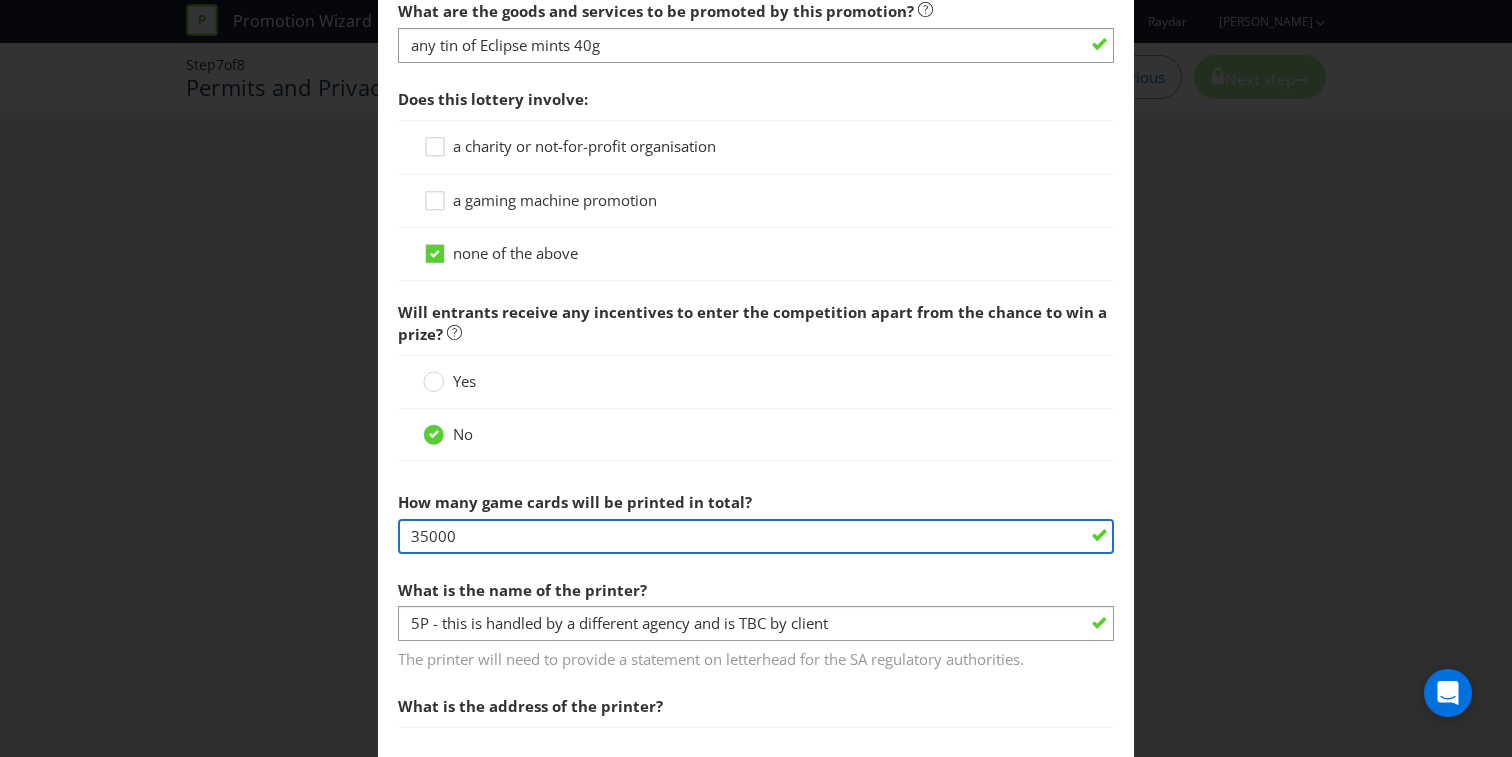 type on "35000" 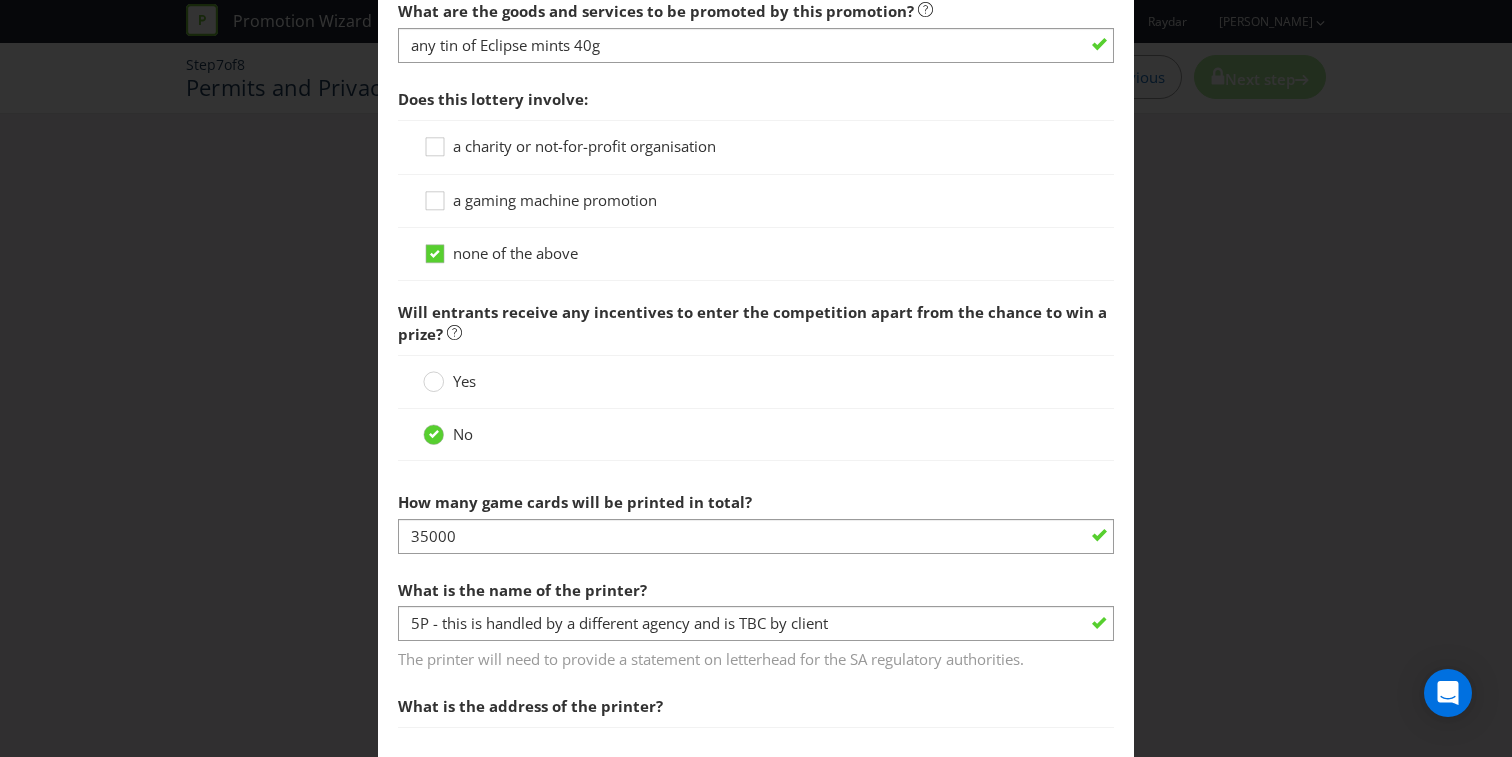 click on "Permits You need  permits in SA and ACT and an authority and a trade promotion notification in NSW . Does the promoter have a current NSW Authority?   Yes   No       Check  https://www.onegov.nsw.gov.au/PublicRegister/#/publicregister/search/Lotteries  for an existing authority number. Ensure you refine your search by the category “Trade Promotion” from the dropdown. Please select a NSW authority option from the below:   -- Please select --  1 year authority ($468) 3 year authority ($722) 5 year authority ($975) Would you like to apply for a blanket permit in ACT?   -- Please select -- Yes, please apply for a new blanket permit No, this promotion will be covered by an existing blanket permit No, single permit only We note that you wish to start advertising your promotion on 24/09/25. When do you need to receive the permit licence numbers in order to go to print?   13/07/25 Do you want to fast track your SA permit application?   Yes   No       Permit fees: Permit Fee New South Wales Authority $0.00" at bounding box center (756, -217) 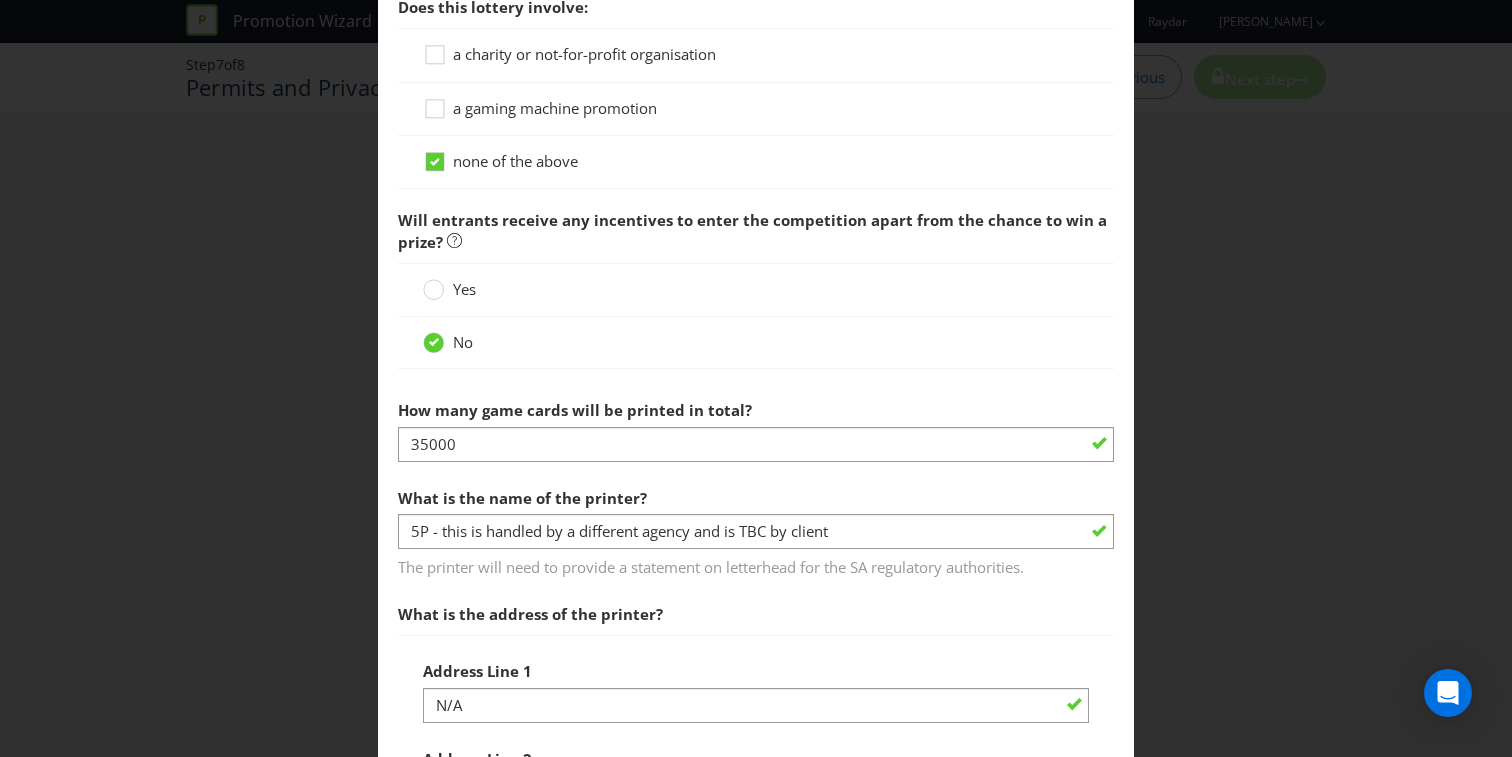 click on "What is the address of the printer?" at bounding box center (530, 614) 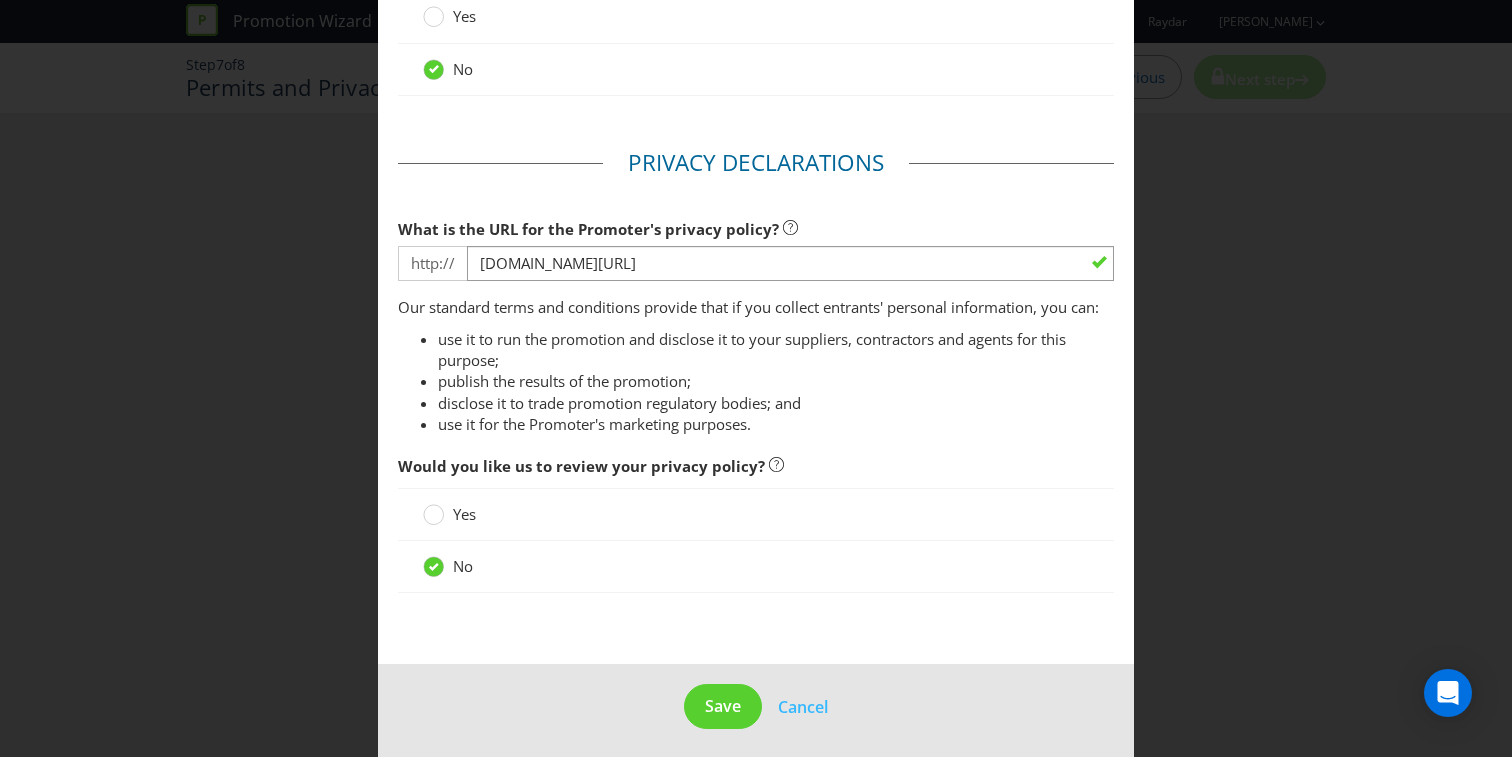 scroll, scrollTop: 3327, scrollLeft: 0, axis: vertical 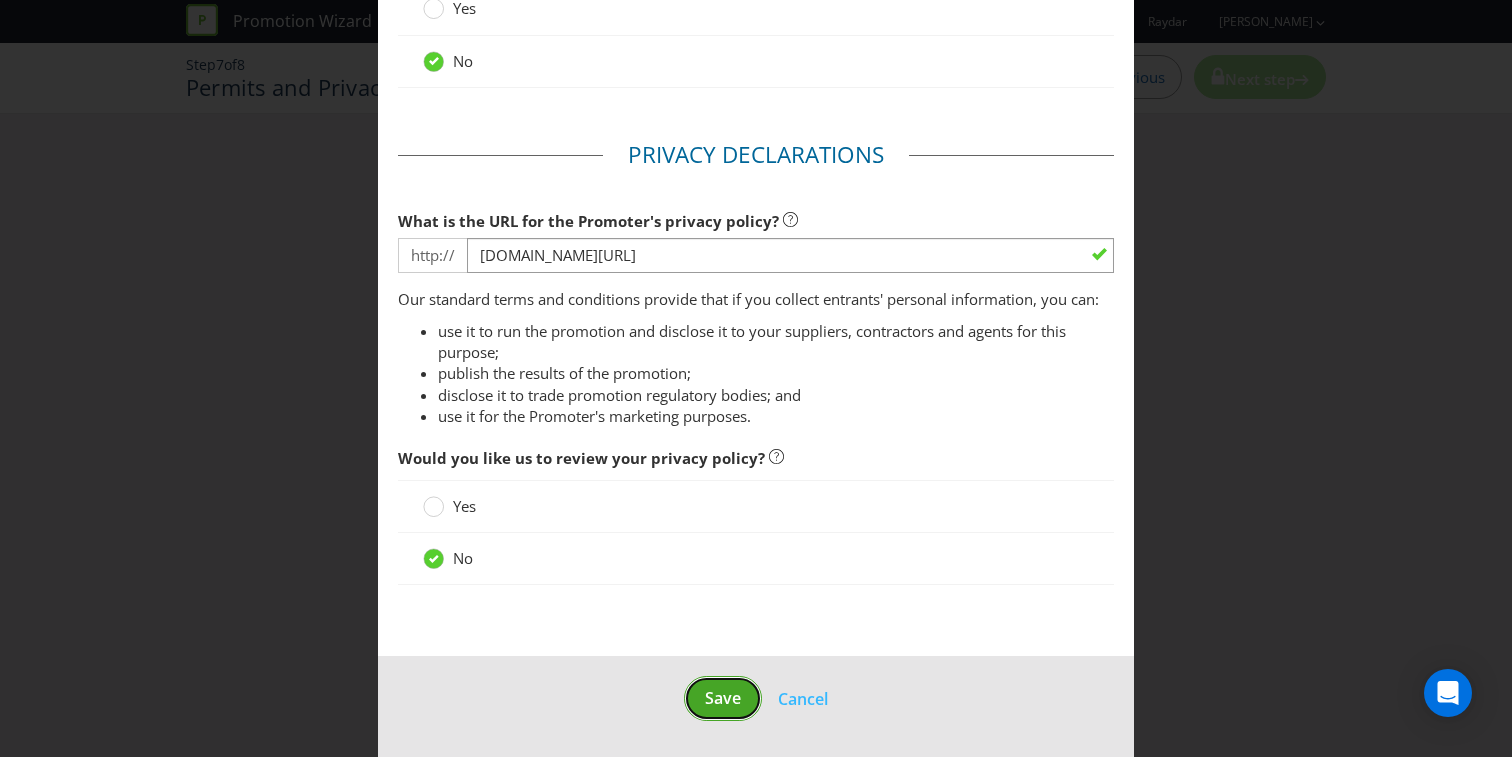 click on "Save" at bounding box center [723, 698] 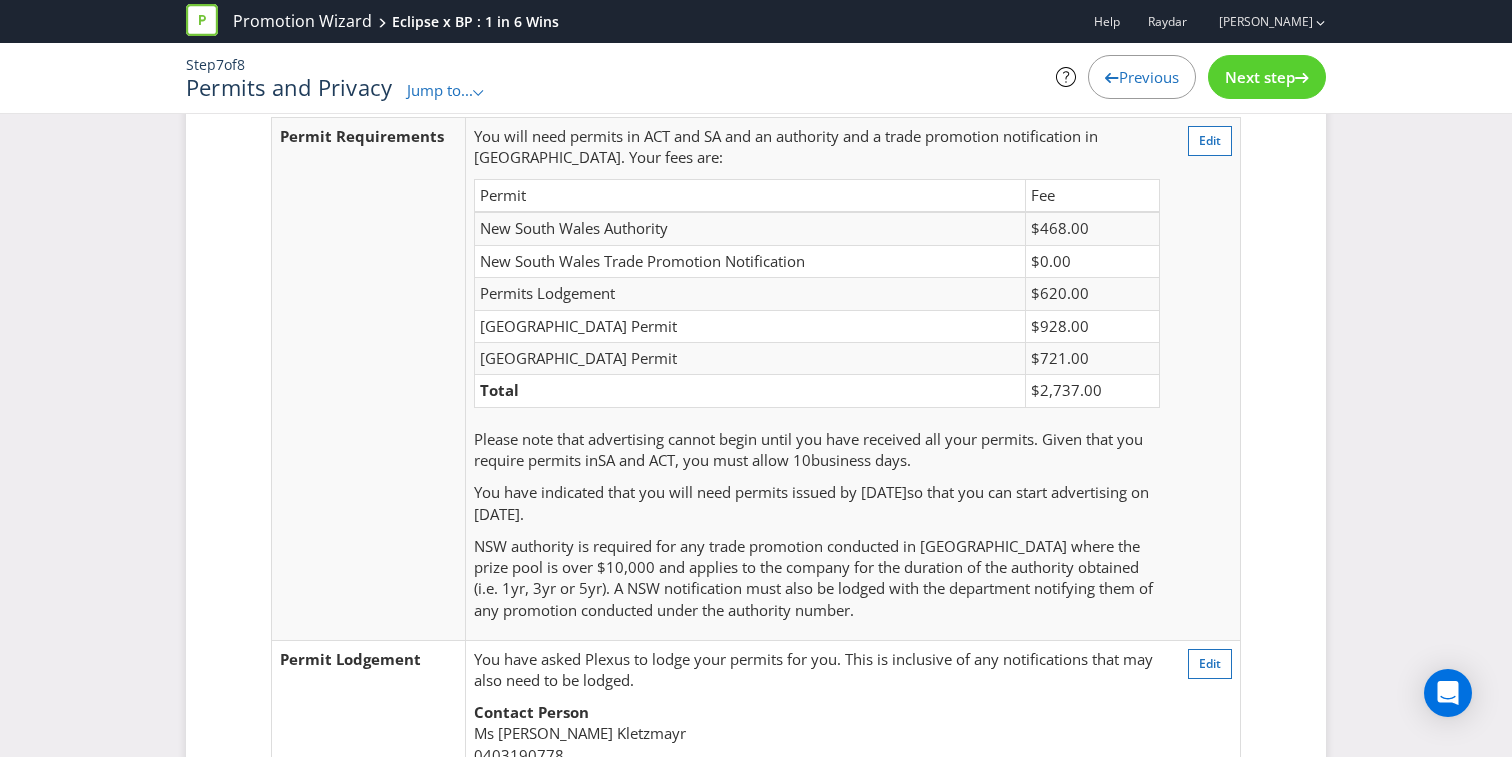 scroll, scrollTop: 0, scrollLeft: 0, axis: both 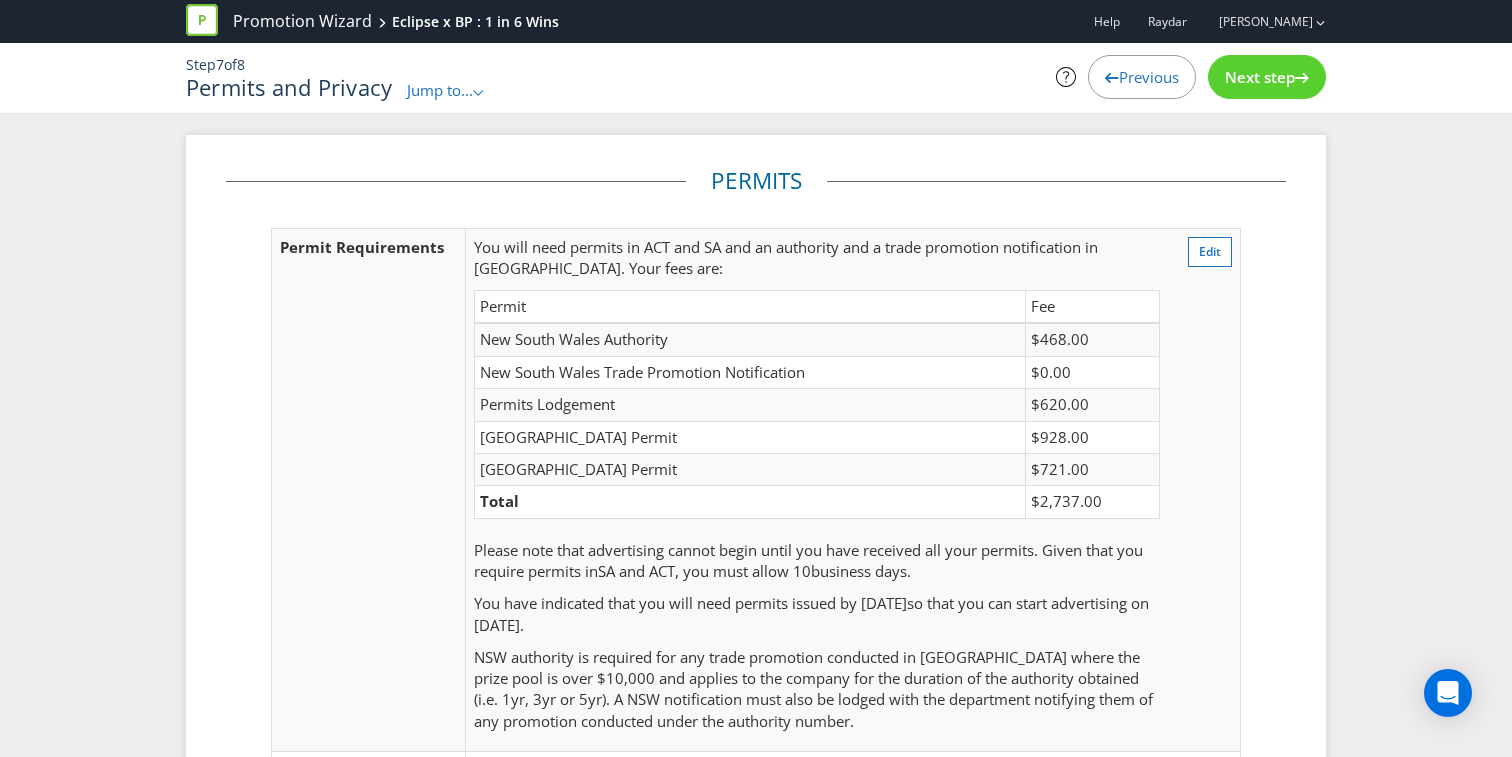 click on "Next step" at bounding box center [1260, 77] 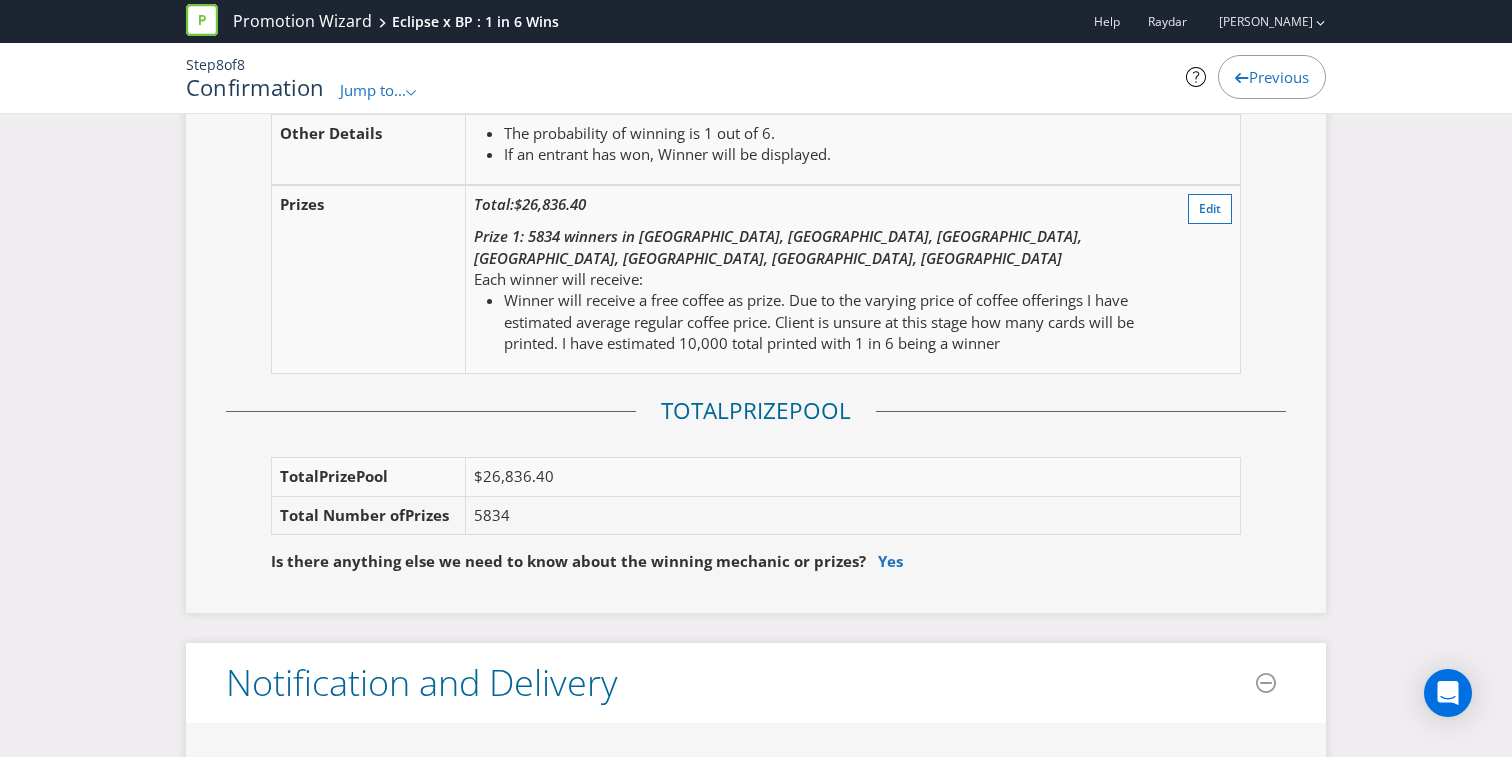 scroll, scrollTop: 2439, scrollLeft: 0, axis: vertical 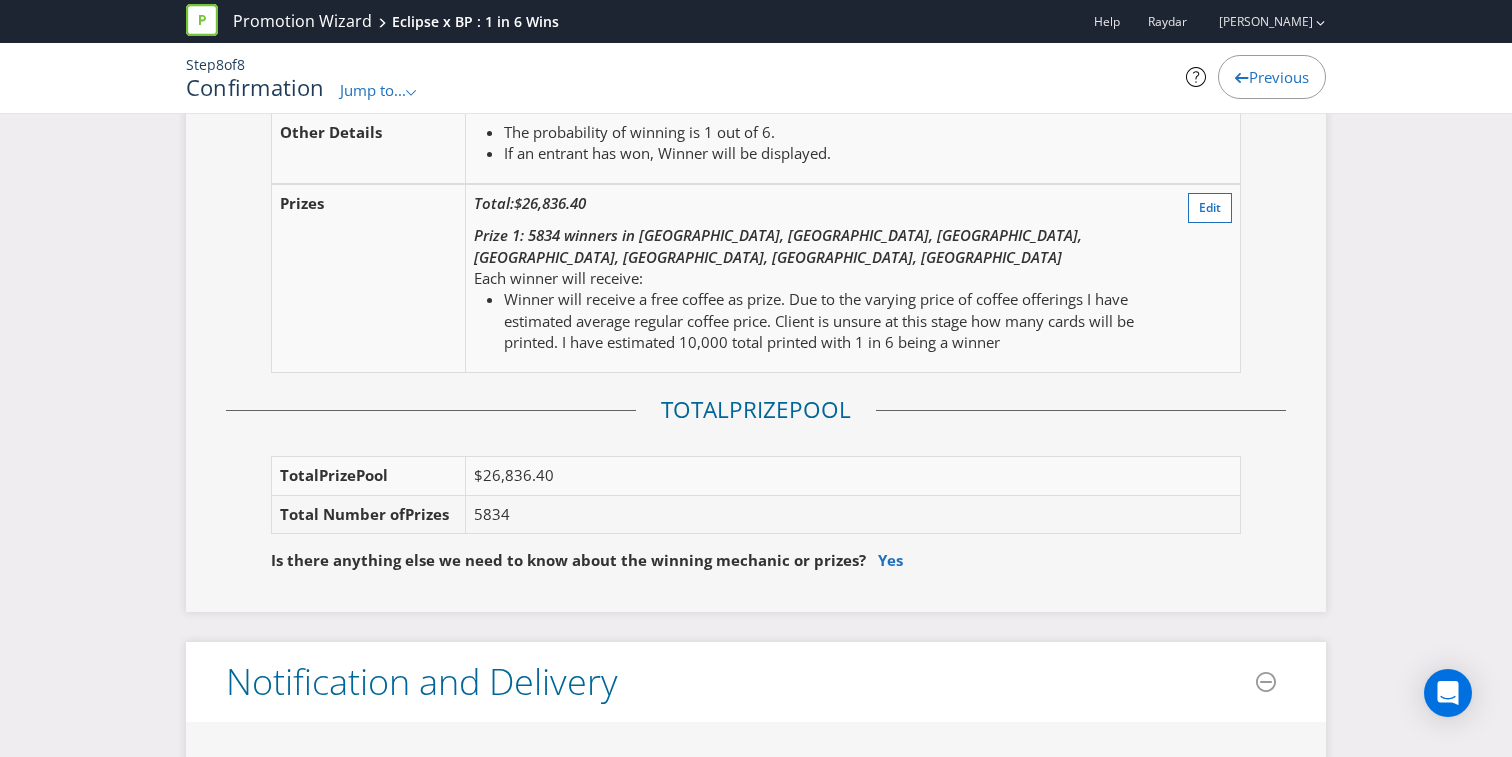 click on "Winner will receive a free coffee as prize. Due to the varying price of coffee offerings I have estimated average regular coffee price.
Client is unsure at this stage how many cards will be printed. I have estimated 10,000 total printed with 1 in 6 being a winner" at bounding box center (832, 321) 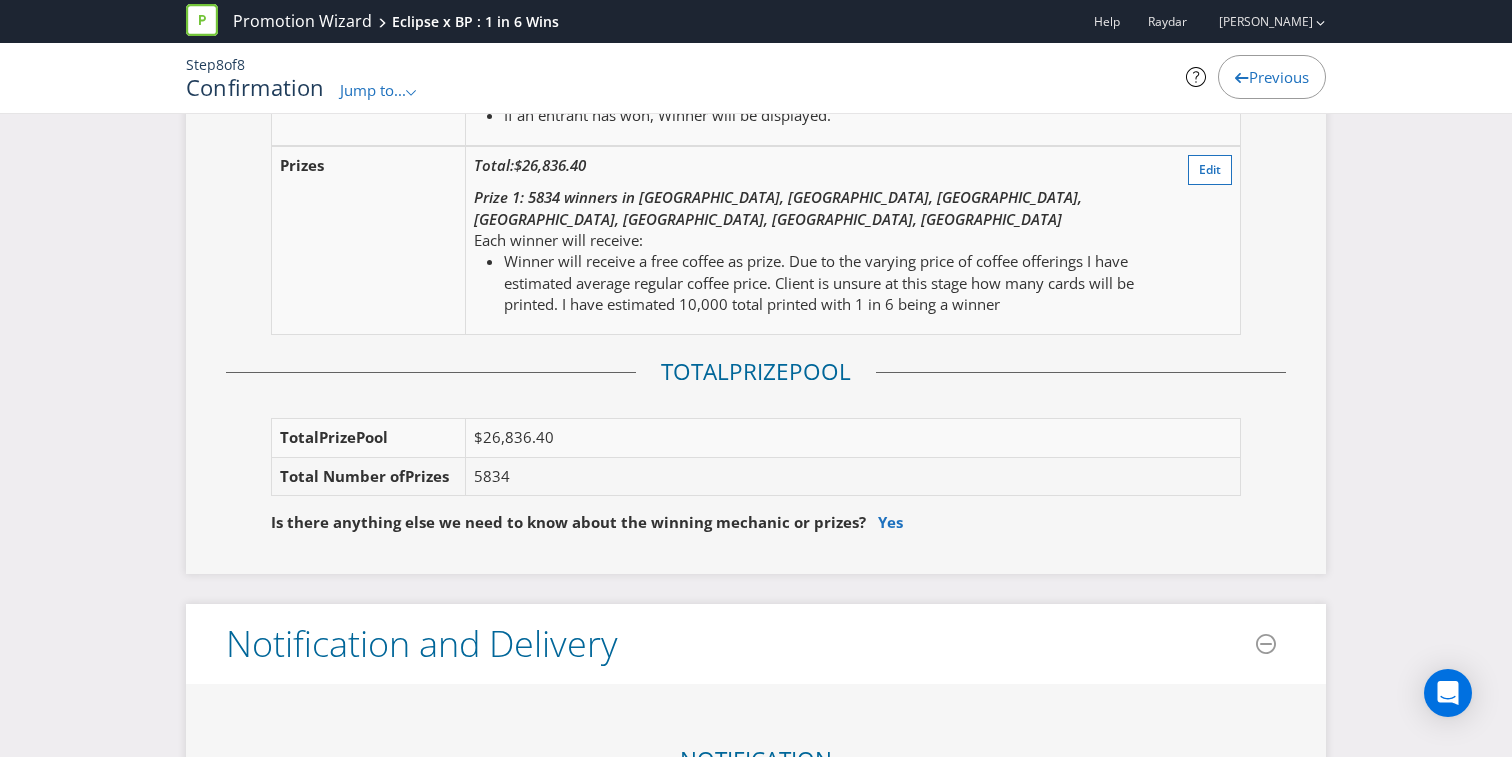 click on "Type Instant Win Edit Redemption To redeem the prize, the winner must present the winner notification to staff at participating venues.   Prizes must be redeemed between 24/09/25 and 21/11/25. Edit Other Details The probability of winning is 1 out of 6. If an entrant has won, Winner will be displayed. Prize s   Total:  $26,836.40 Prize 1: 5834 winners in ACT, NSW, NT, QLD, TAS, VIC, WA   Each winner will receive: Winner will receive a free coffee as prize. Due to the varying price of coffee offerings I have estimated average regular coffee price.
Client is unsure at this stage how many cards will be printed. I have estimated 10,000 total printed with 1 in 6 being a winner Edit" at bounding box center (756, 151) 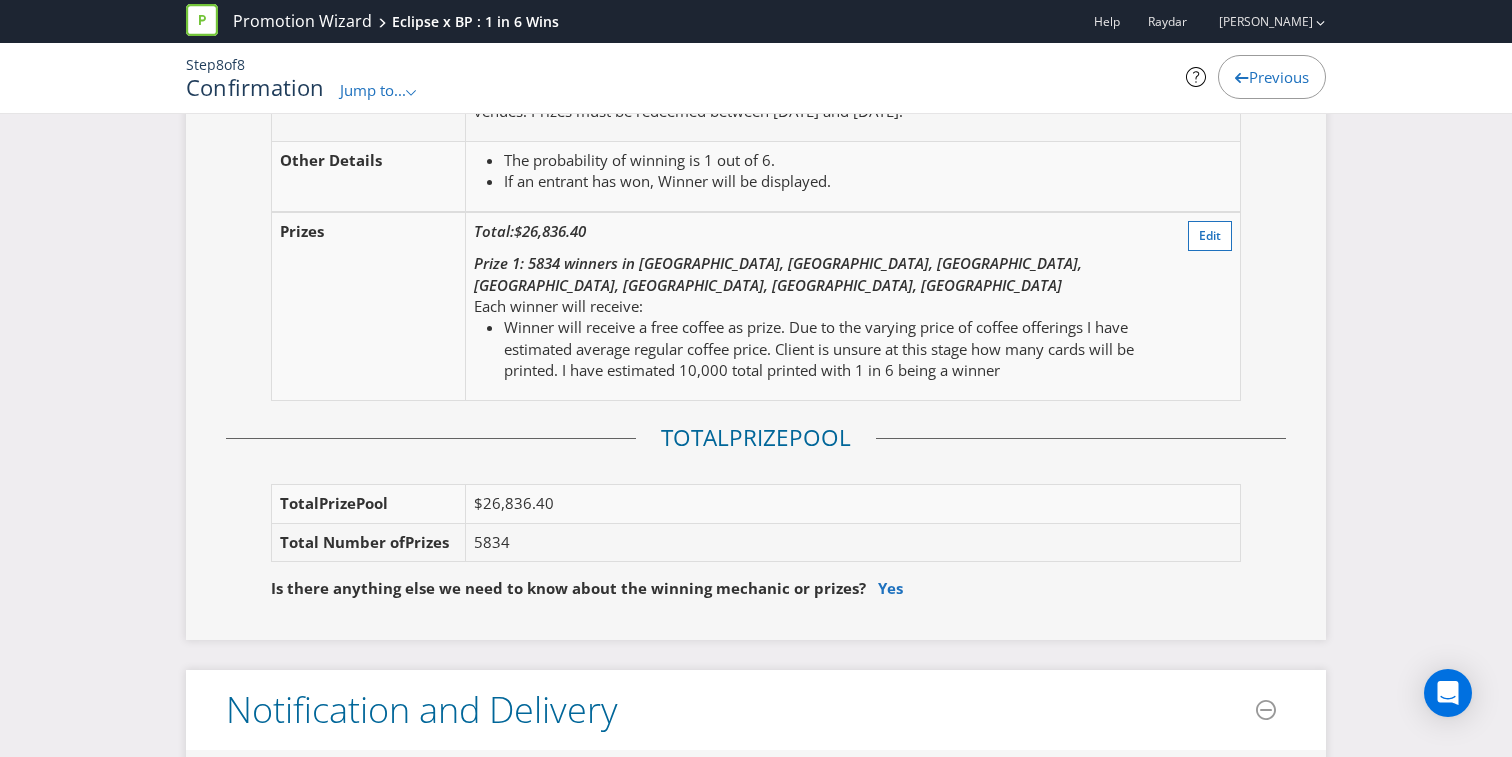 click on "Winner will receive a free coffee as prize. Due to the varying price of coffee offerings I have estimated average regular coffee price.
Client is unsure at this stage how many cards will be printed. I have estimated 10,000 total printed with 1 in 6 being a winner" at bounding box center (832, 349) 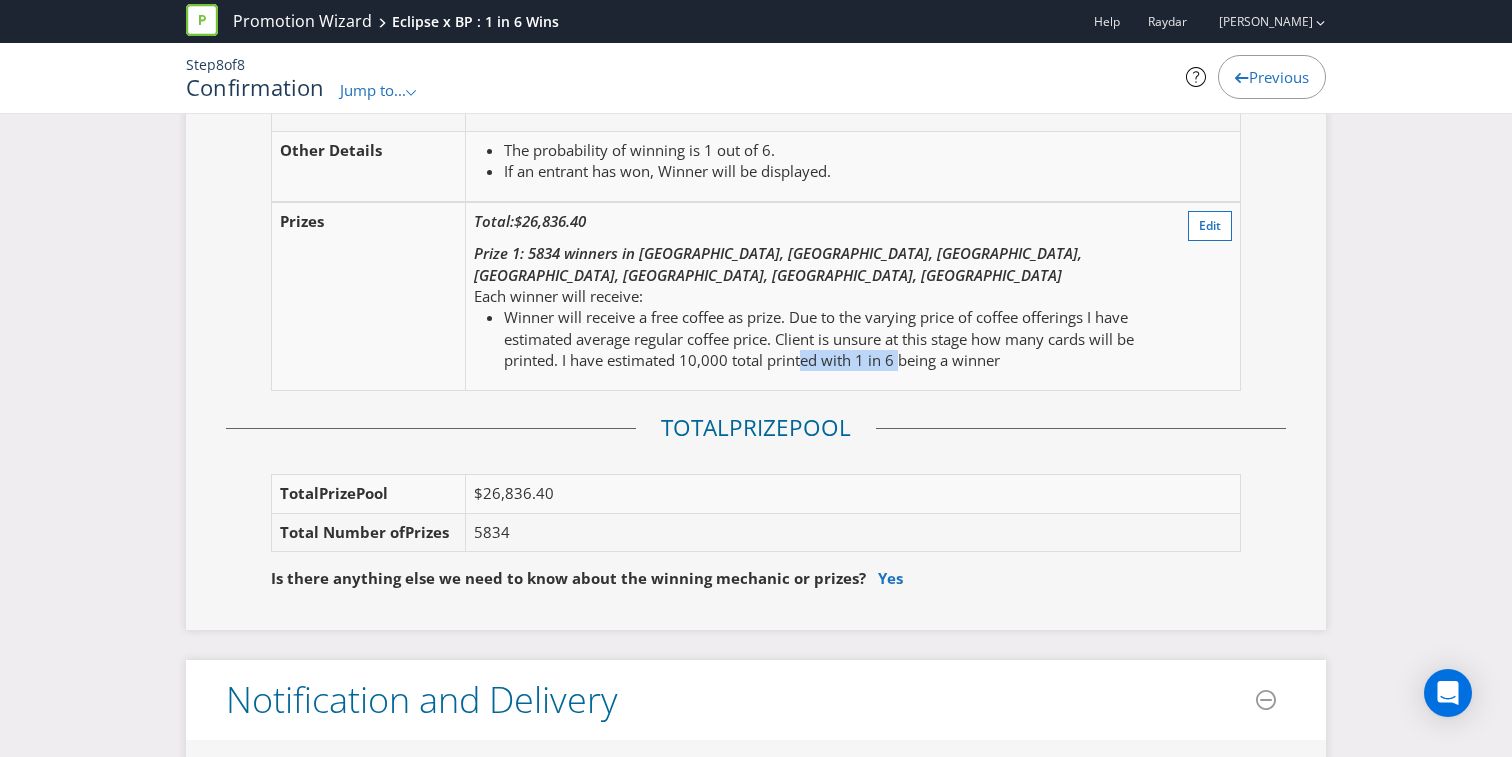 drag, startPoint x: 804, startPoint y: 335, endPoint x: 940, endPoint y: 325, distance: 136.36716 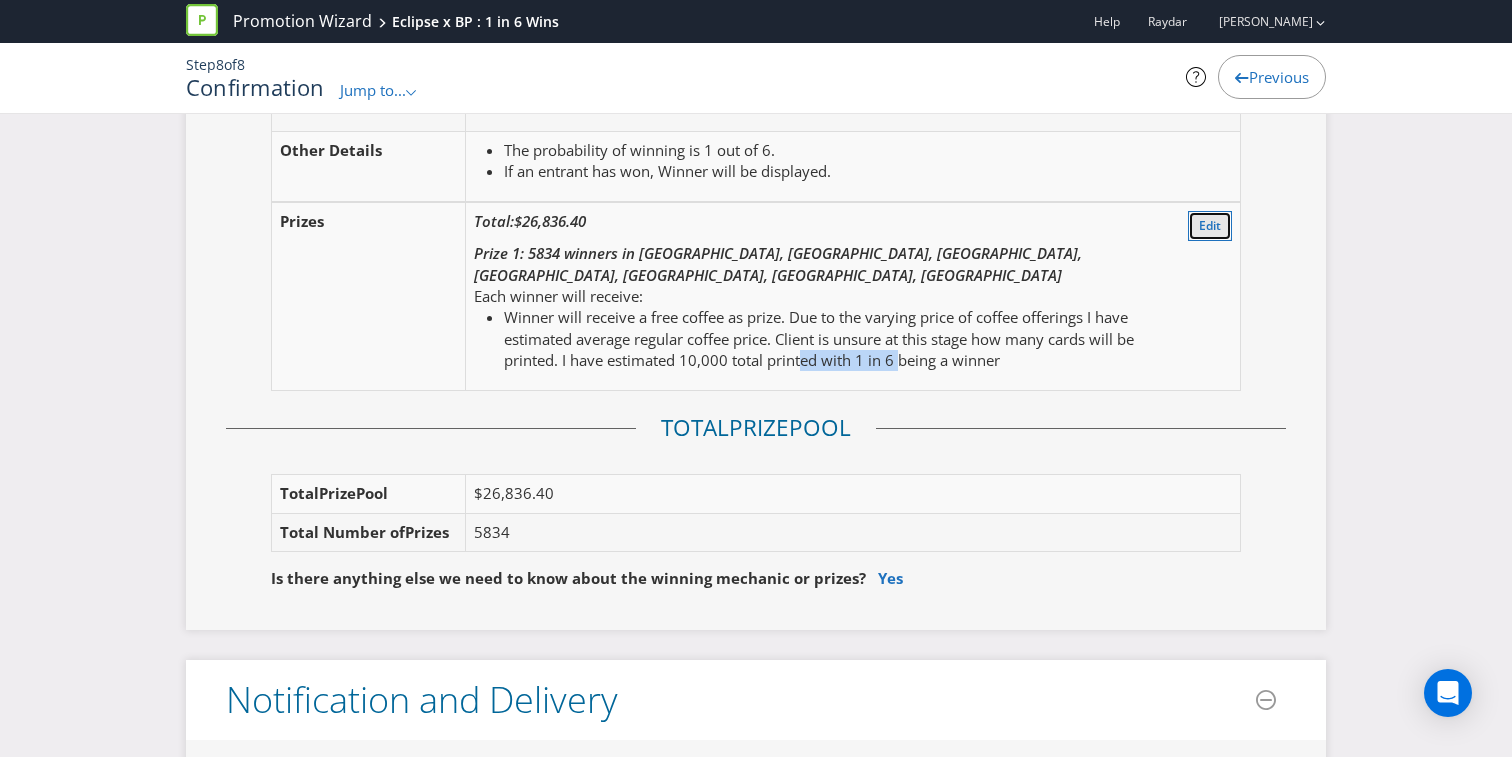 click on "Edit" at bounding box center [1210, 225] 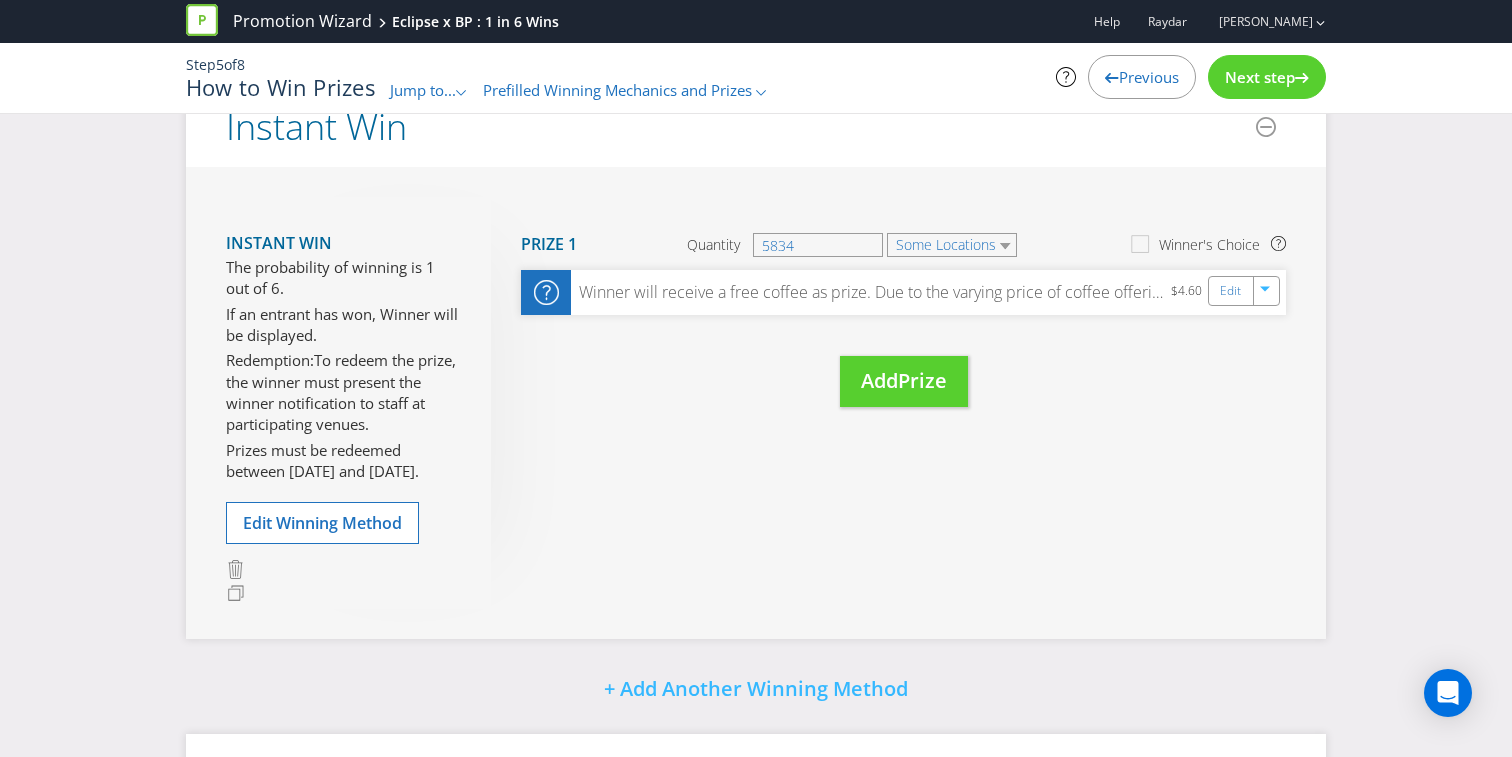 scroll, scrollTop: 356, scrollLeft: 0, axis: vertical 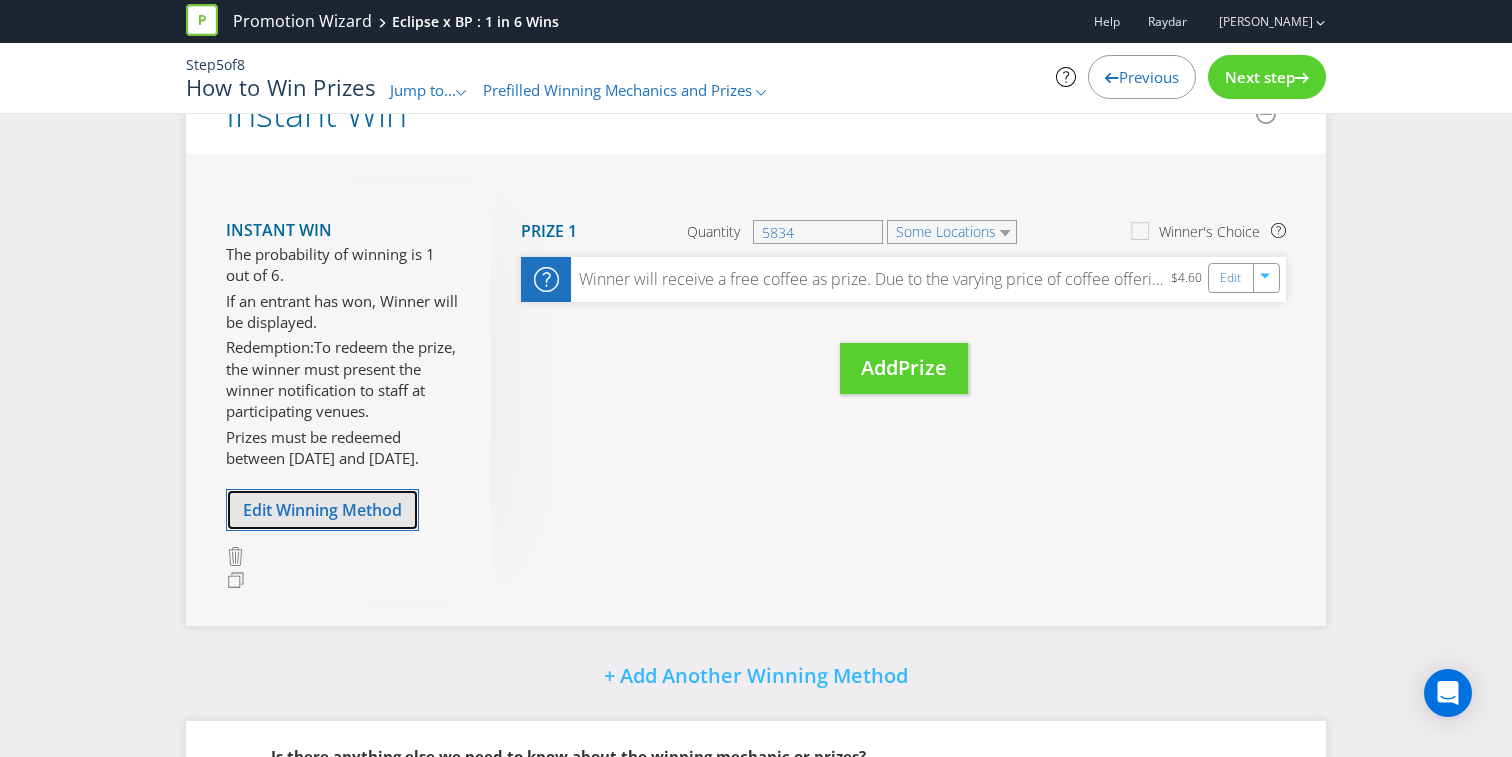 click on "Edit Winning Method" at bounding box center (322, 510) 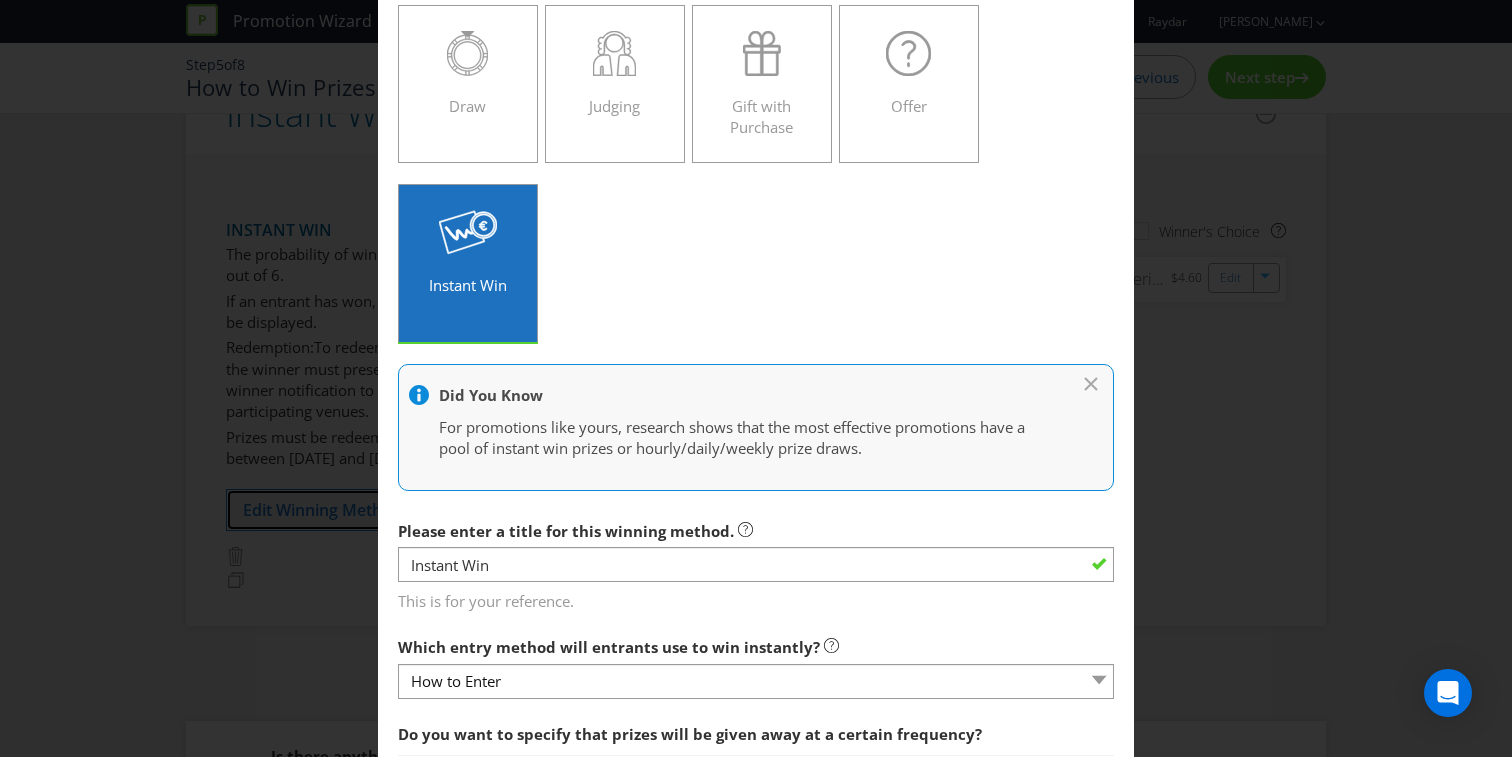 scroll, scrollTop: 0, scrollLeft: 0, axis: both 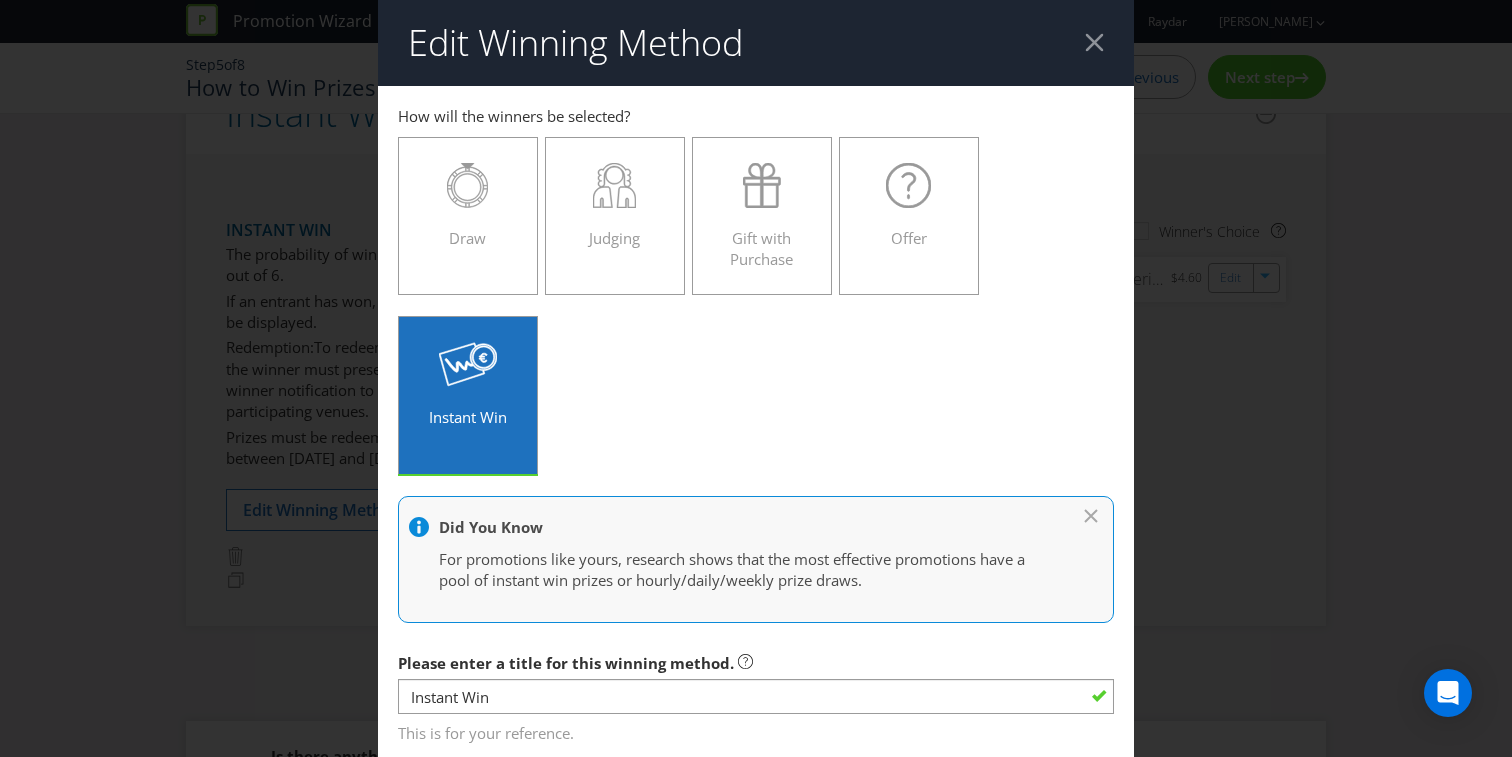click at bounding box center (1094, 42) 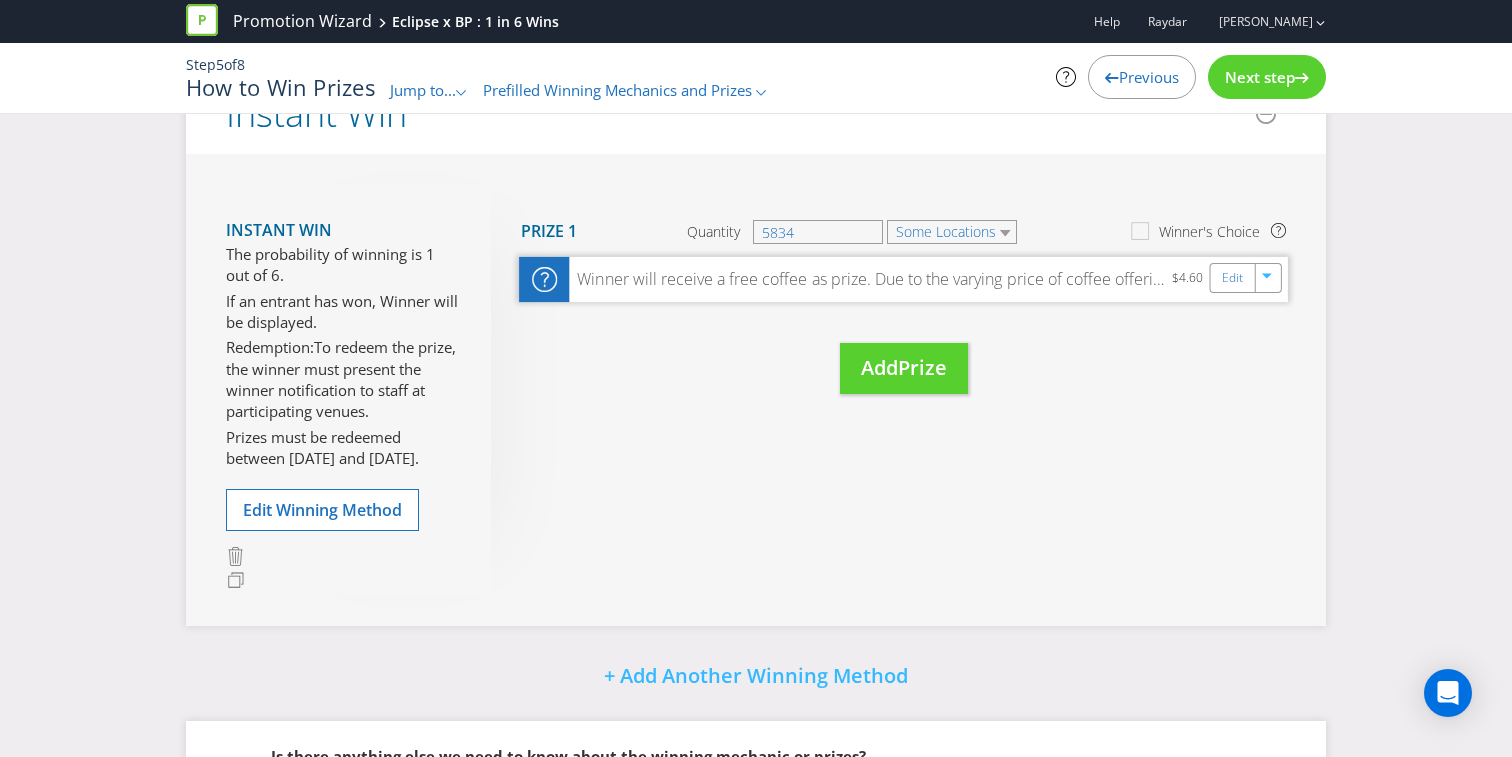 click on "Winner will receive a free coffee as prize. Due to the varying price of coffee offerings I have estimated average regular coffee price.
Client is unsure at this stage how many cards will be printed. I have estimated 10,000 total printed with 1 in 6 being a winner" at bounding box center [870, 279] 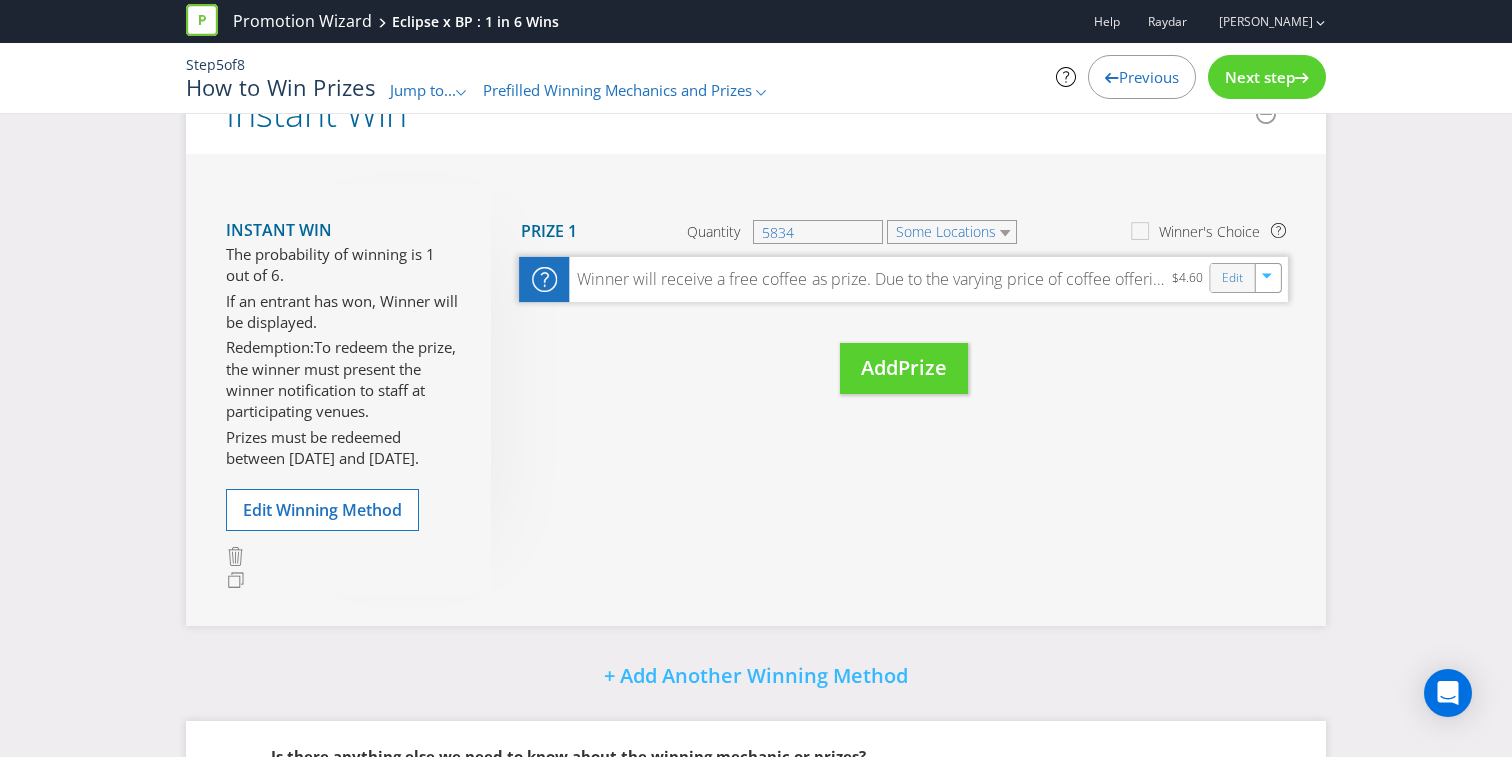 click on "Edit" at bounding box center [1233, 278] 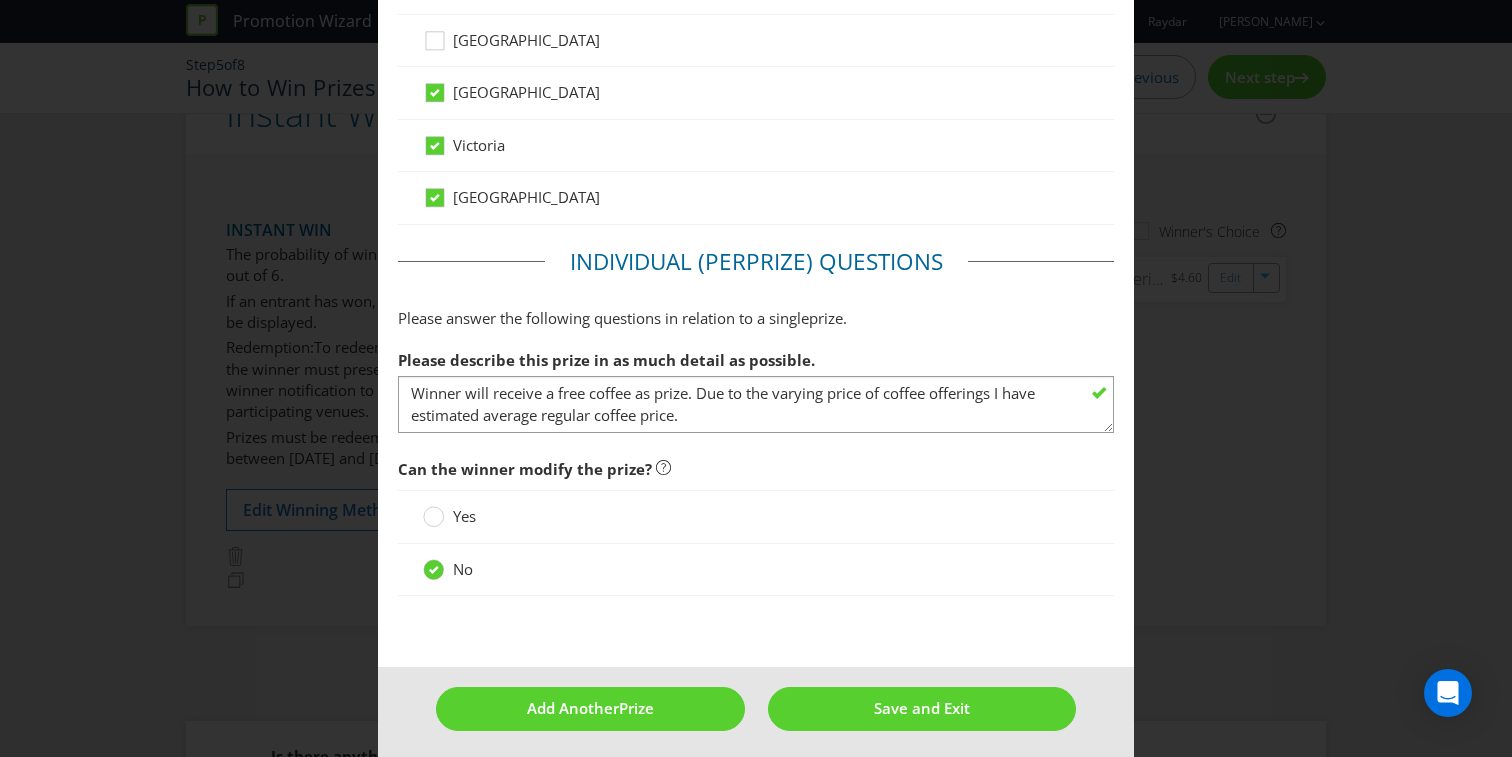 scroll, scrollTop: 1327, scrollLeft: 0, axis: vertical 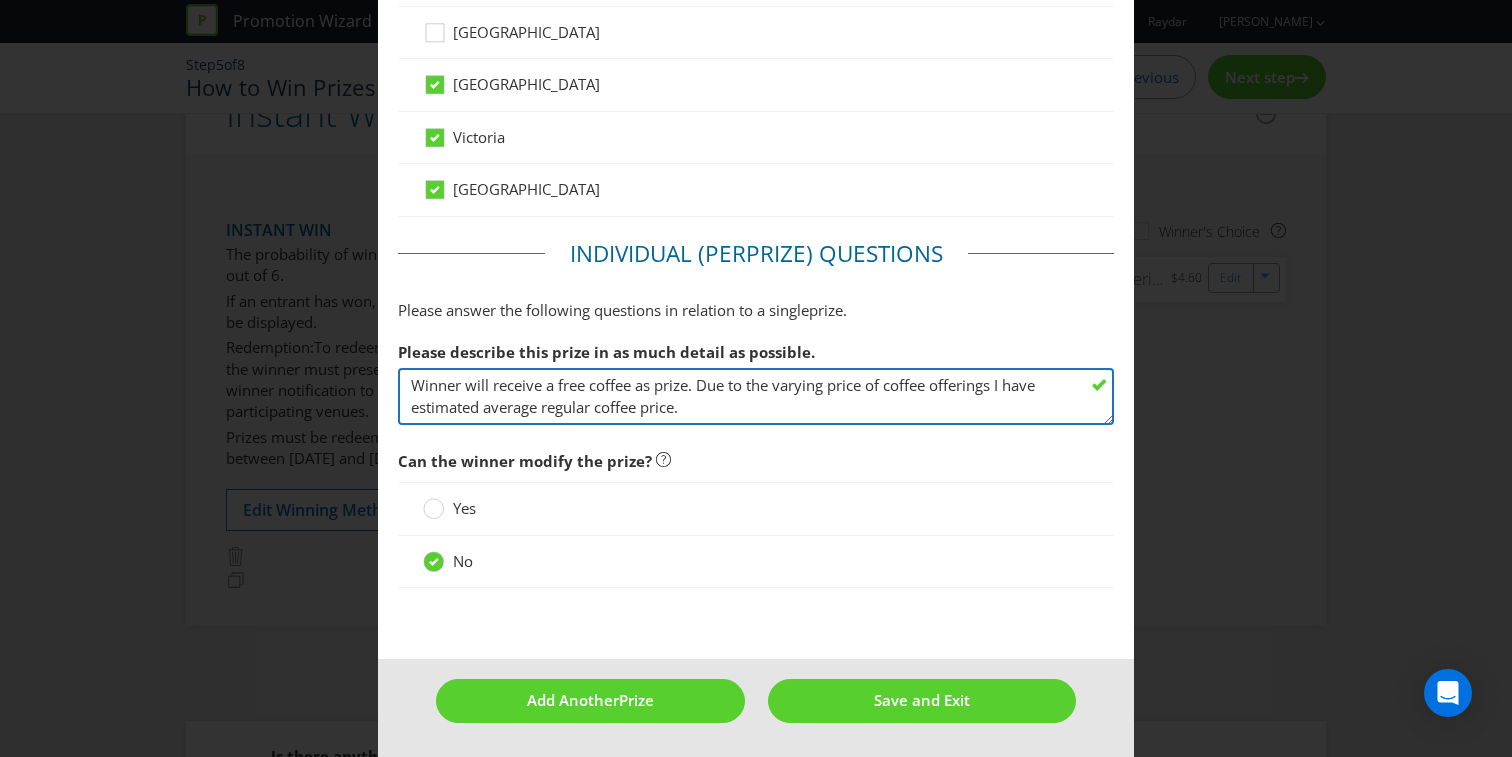 drag, startPoint x: 694, startPoint y: 407, endPoint x: 700, endPoint y: 387, distance: 20.880613 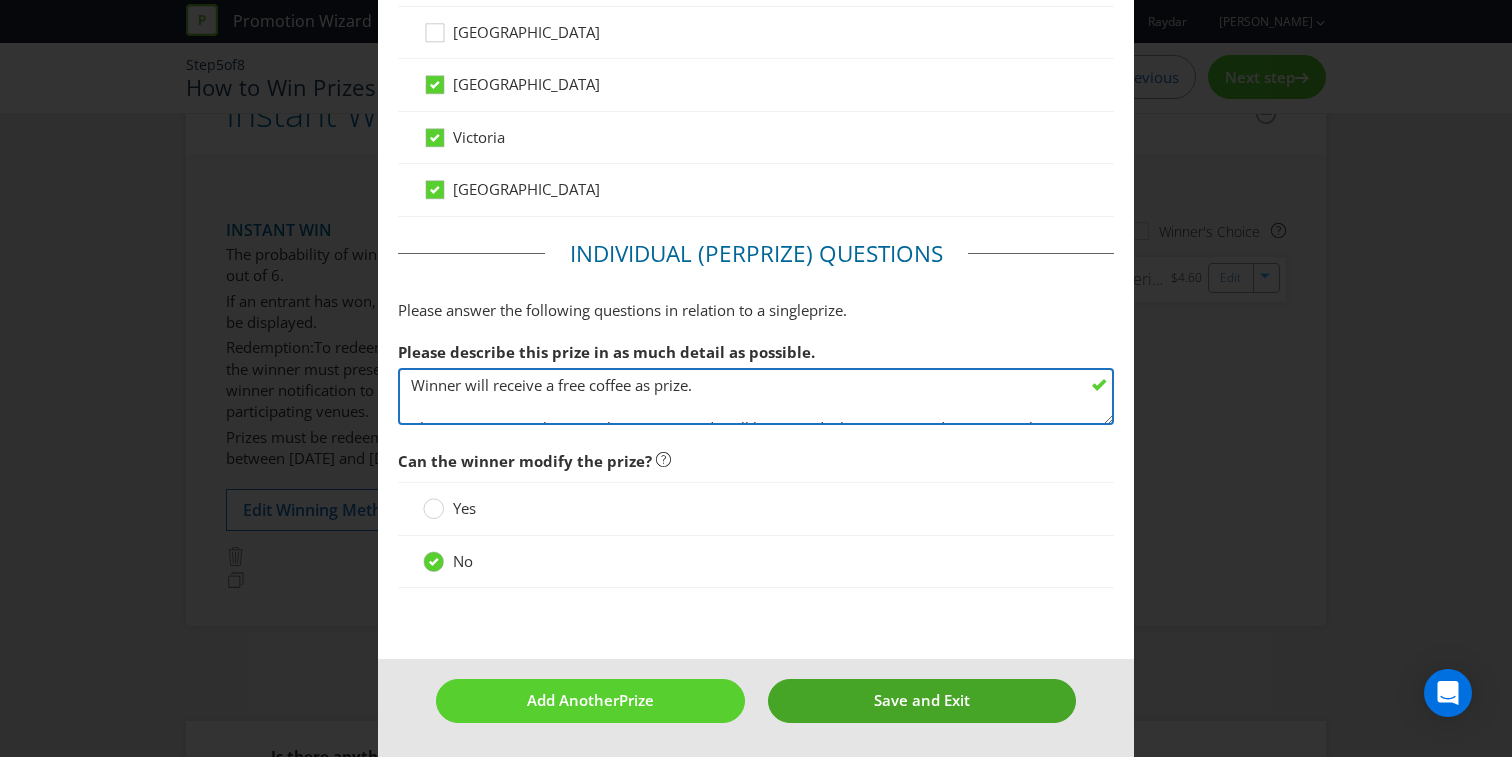type on "Winner will receive a free coffee as prize.
Client is unsure at this stage how many cards will be printed. I have estimated 10,000 total printed with 1 in 6 being a winner" 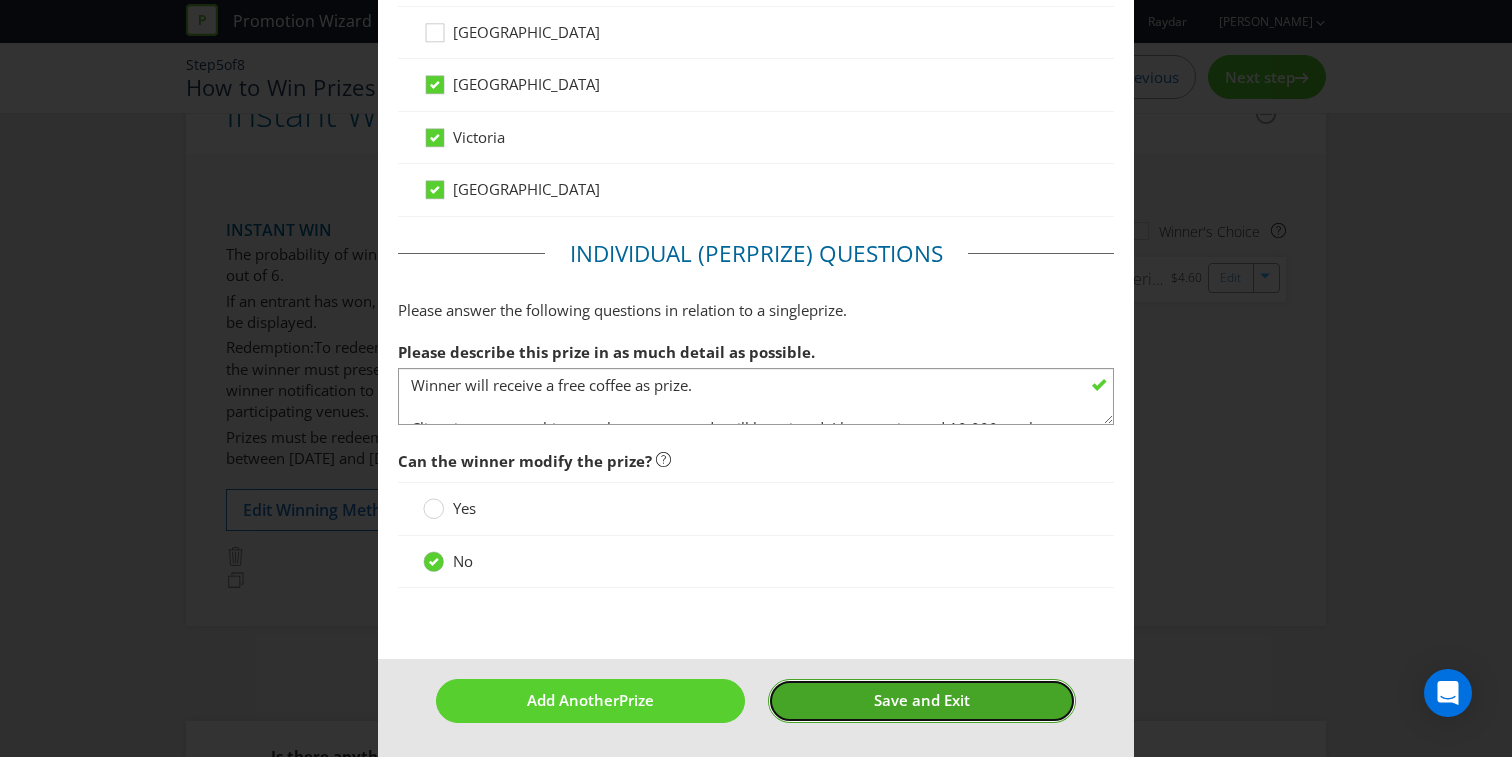 click on "Save and Exit" at bounding box center [922, 700] 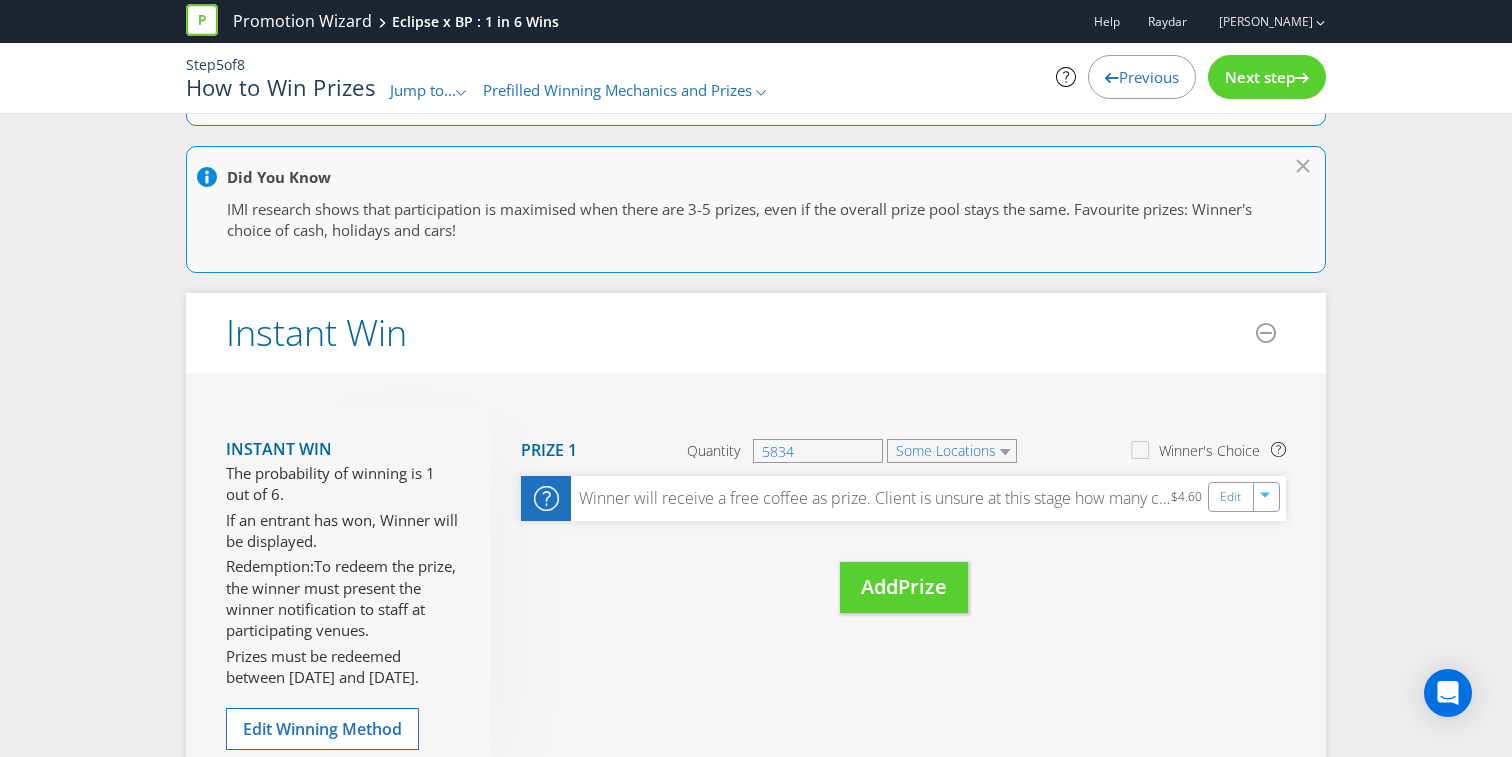 scroll, scrollTop: 135, scrollLeft: 0, axis: vertical 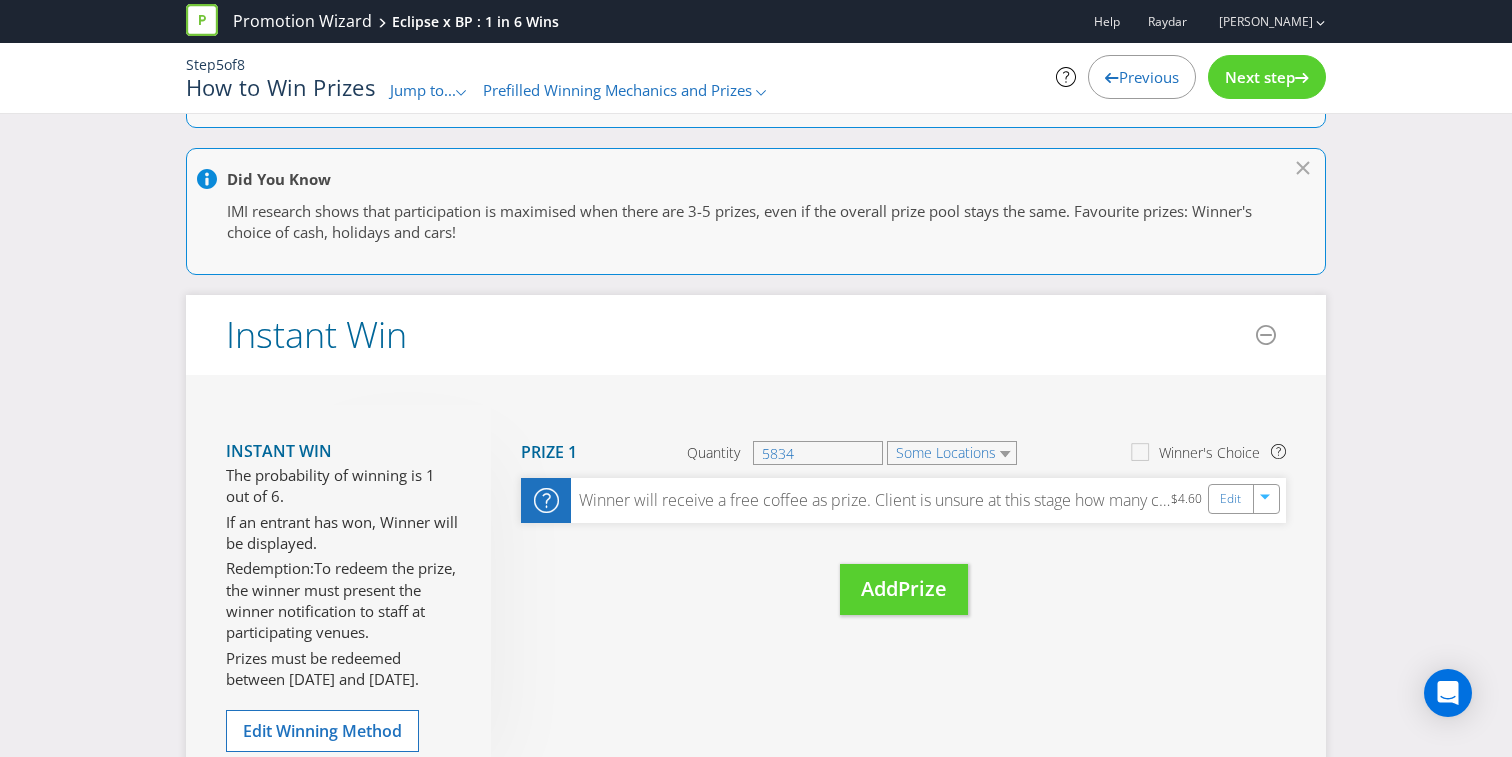 click on "Jump to..." at bounding box center (423, 90) 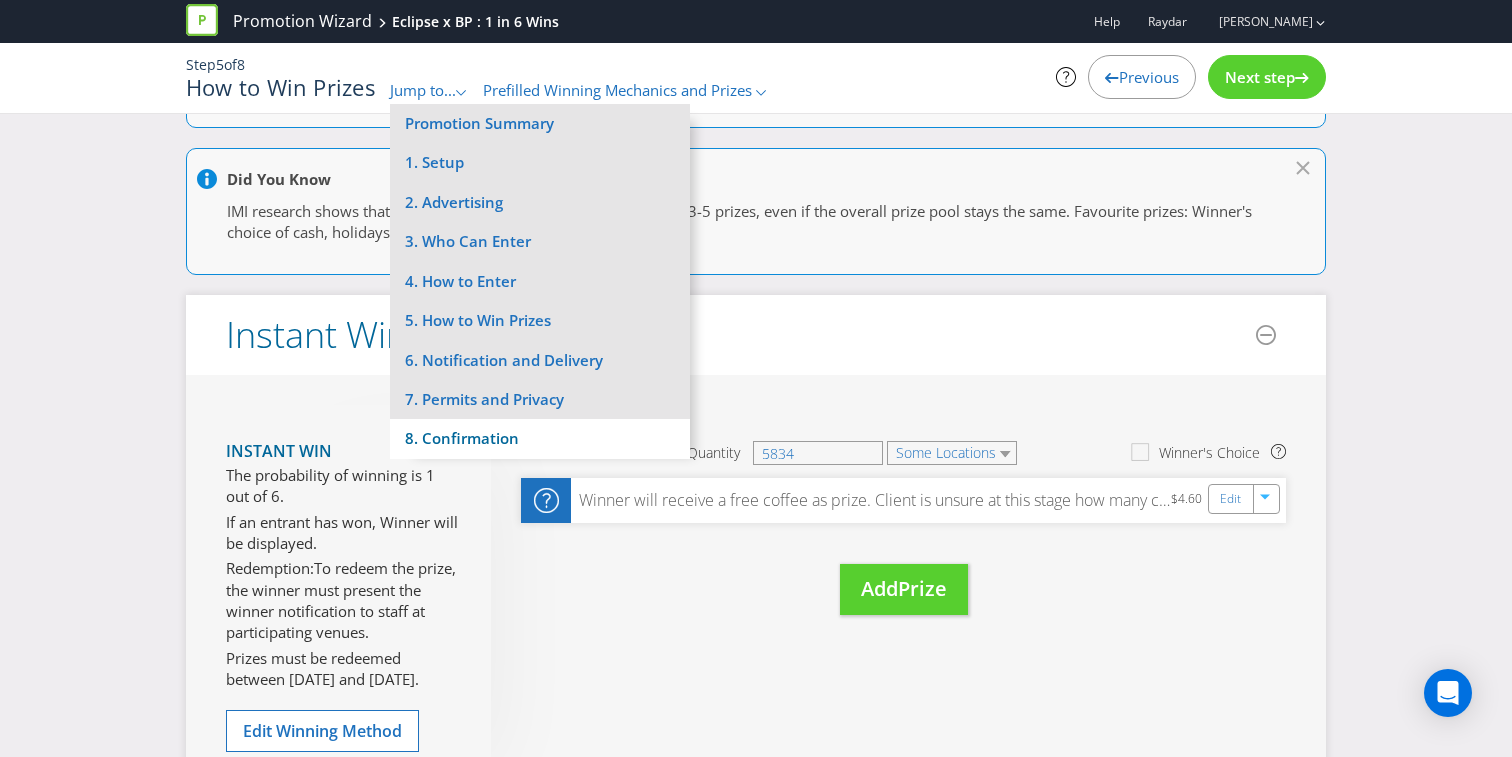 click on "8. Confirmation" at bounding box center (540, 438) 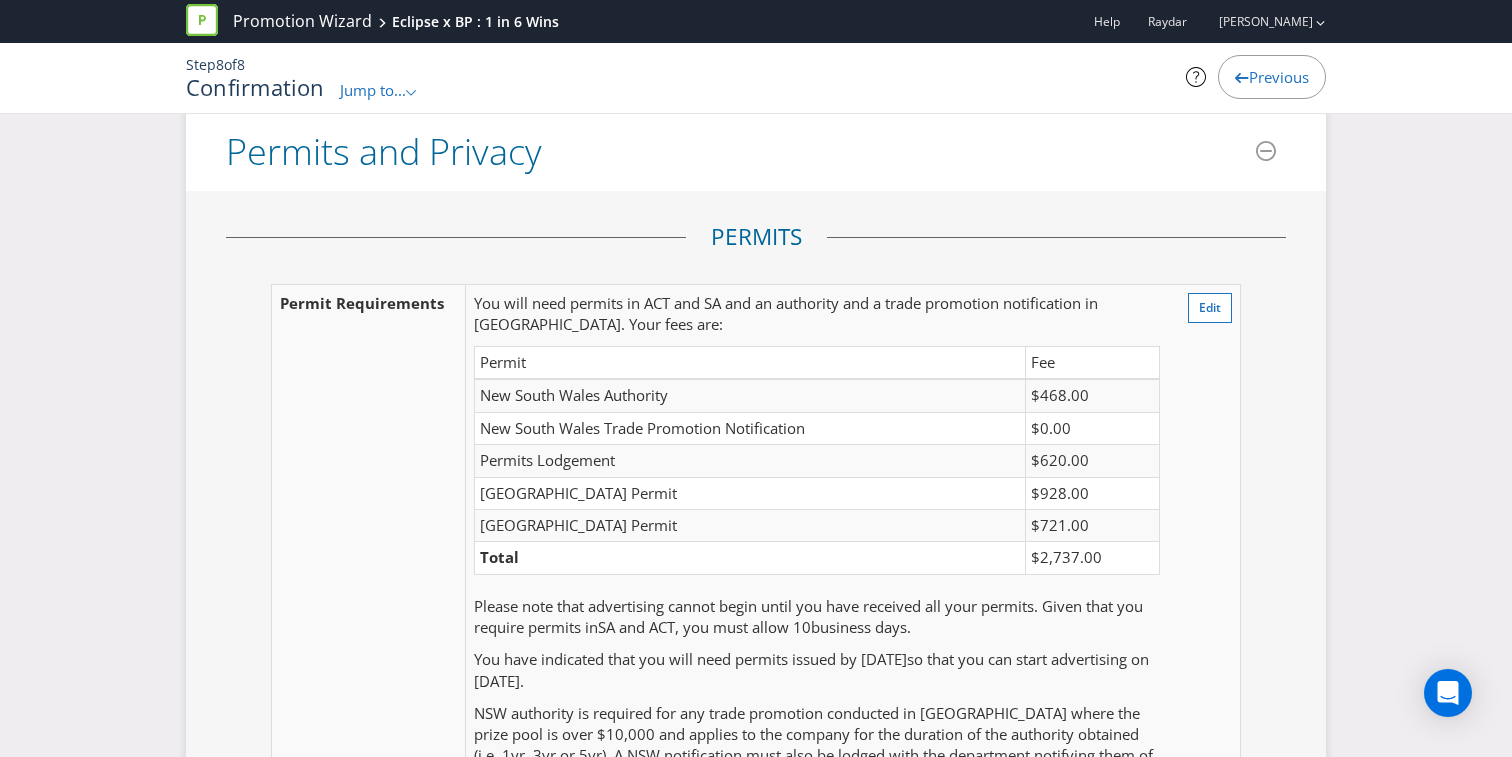 scroll, scrollTop: 3702, scrollLeft: 0, axis: vertical 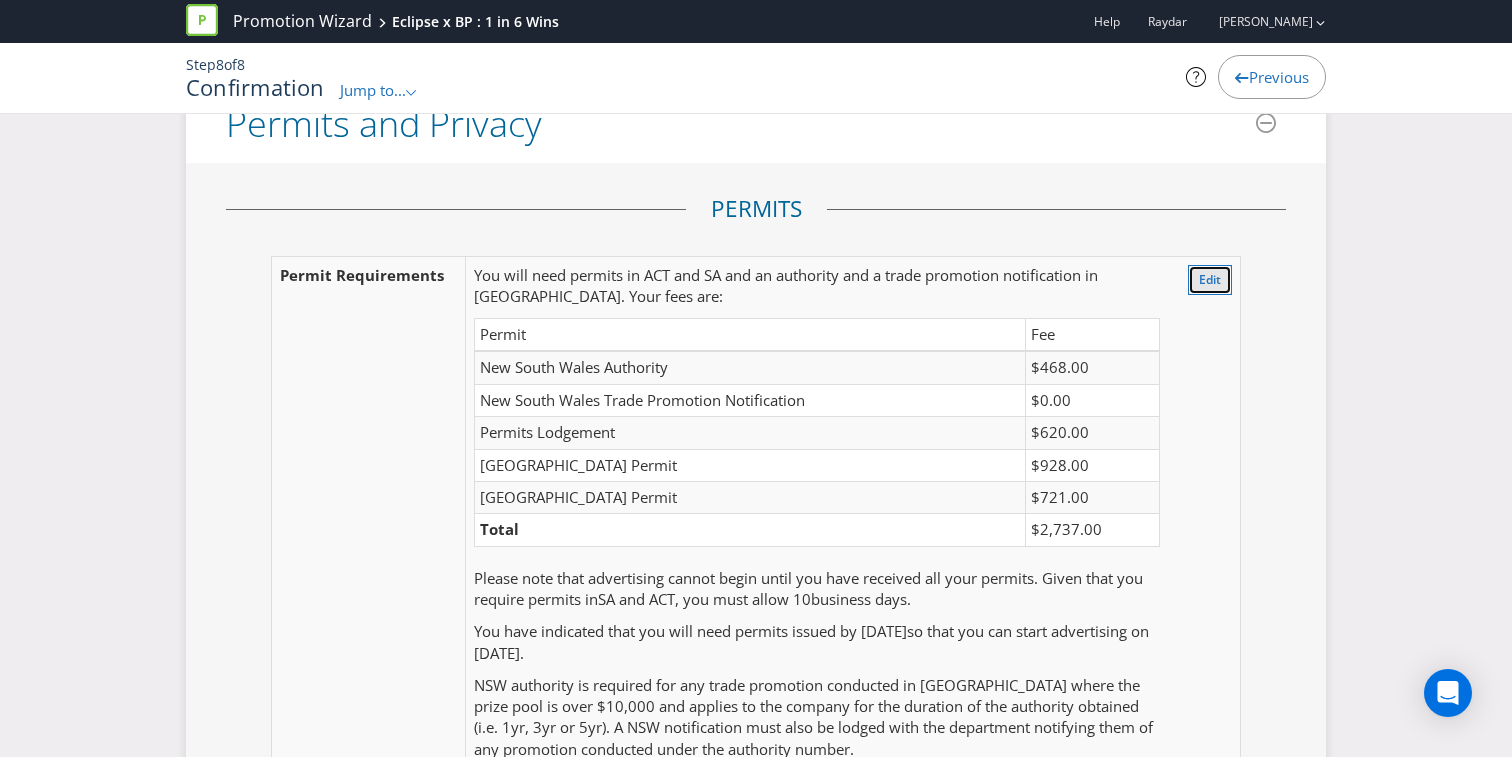 click on "Edit" at bounding box center (1210, 279) 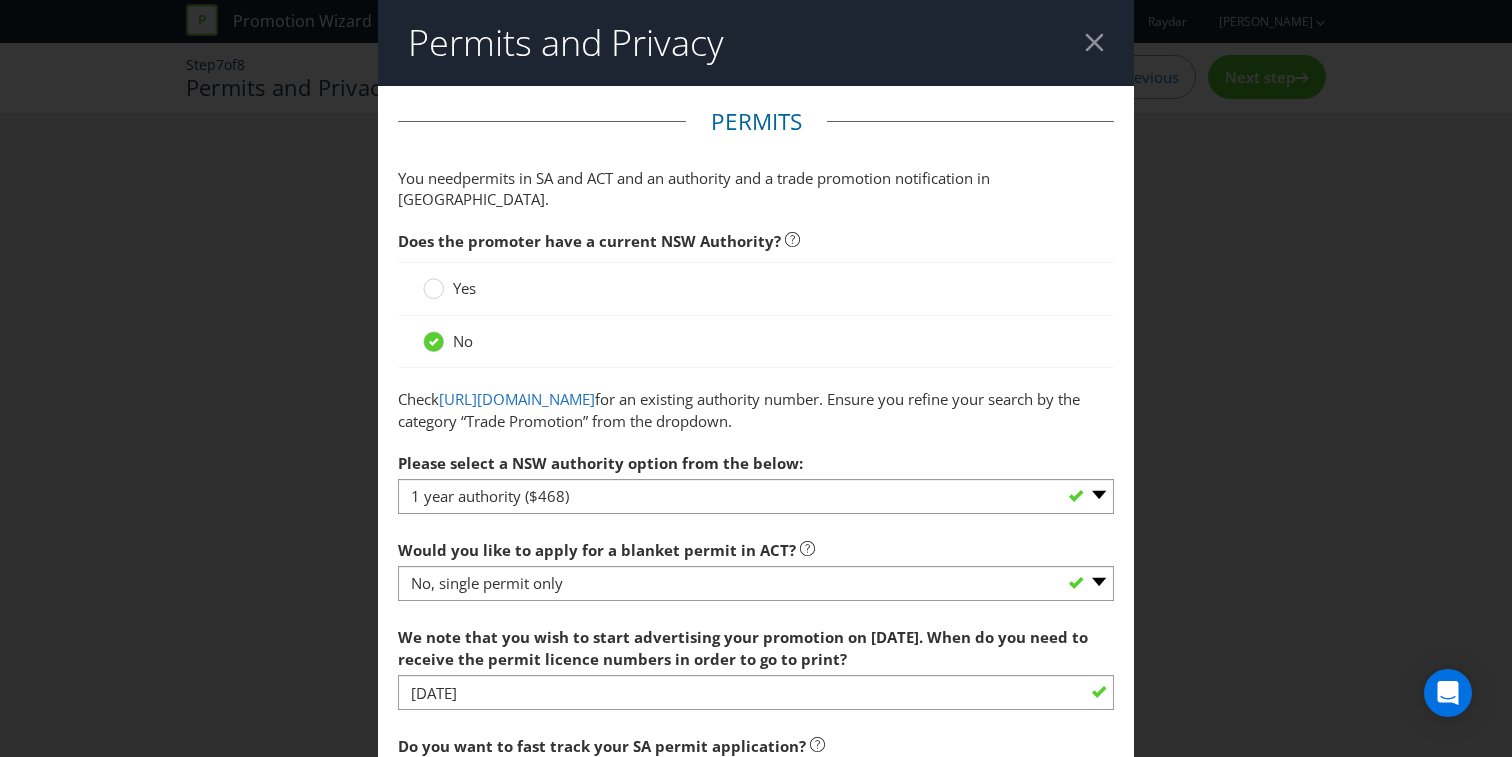 scroll, scrollTop: 0, scrollLeft: 0, axis: both 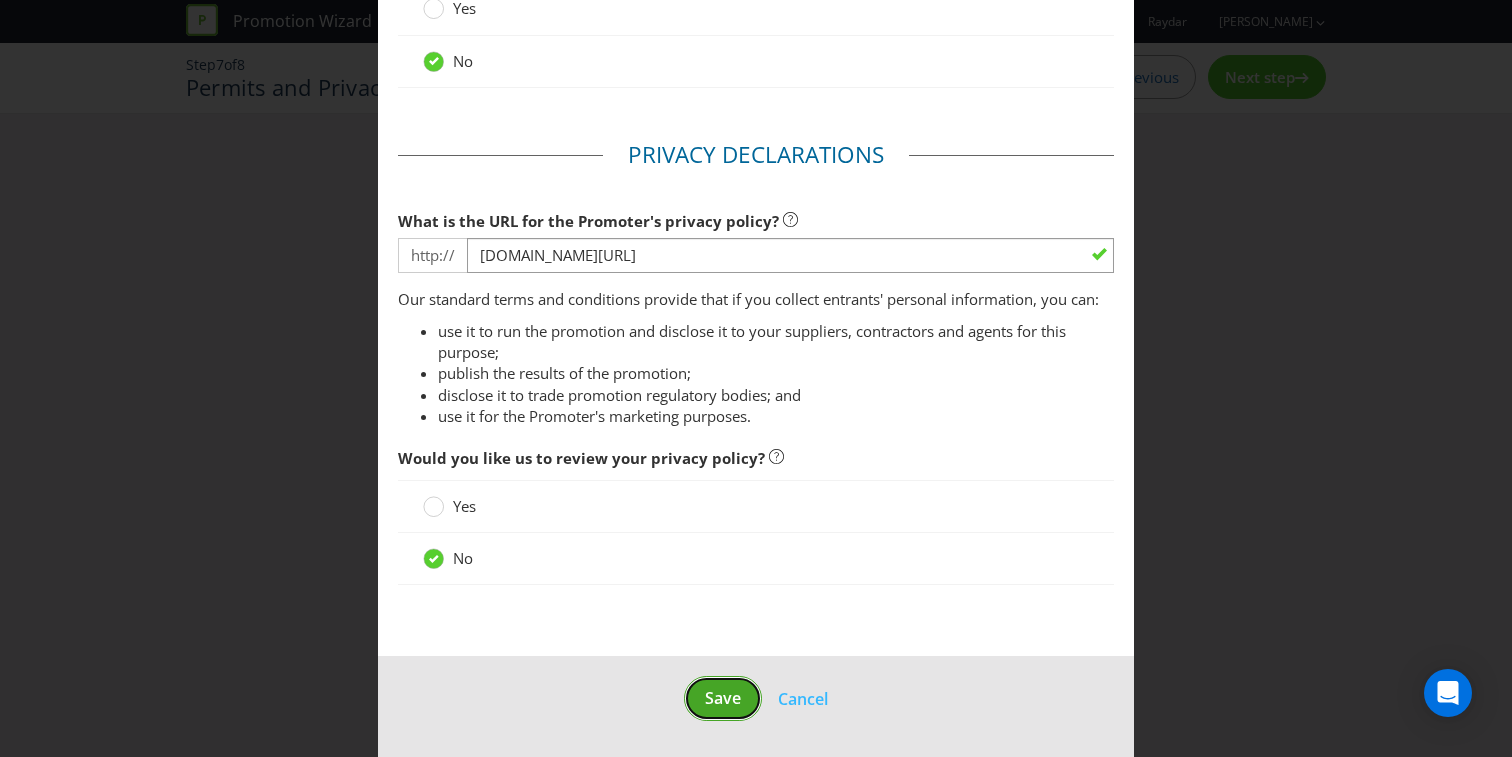 click on "Save" at bounding box center (723, 698) 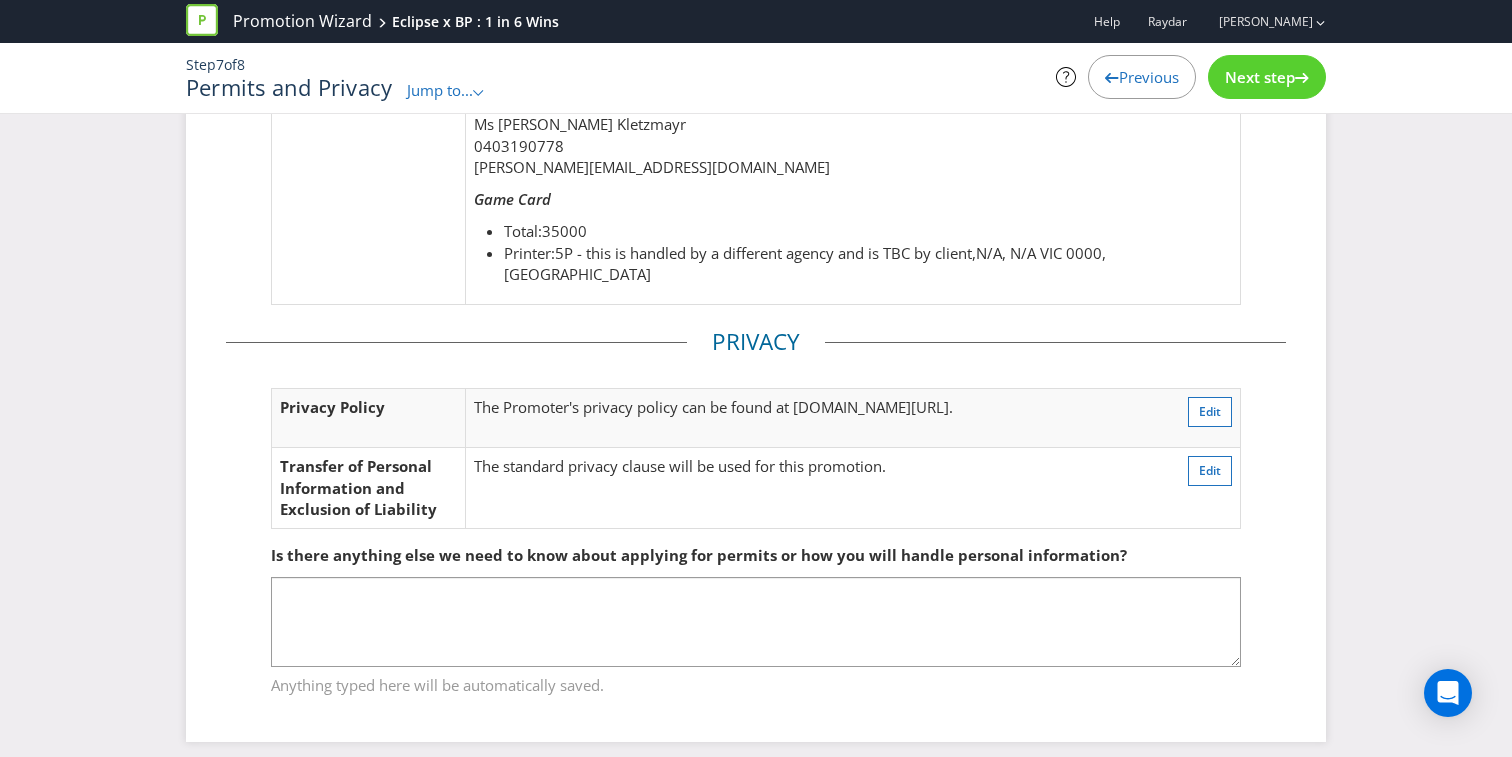 scroll, scrollTop: 734, scrollLeft: 0, axis: vertical 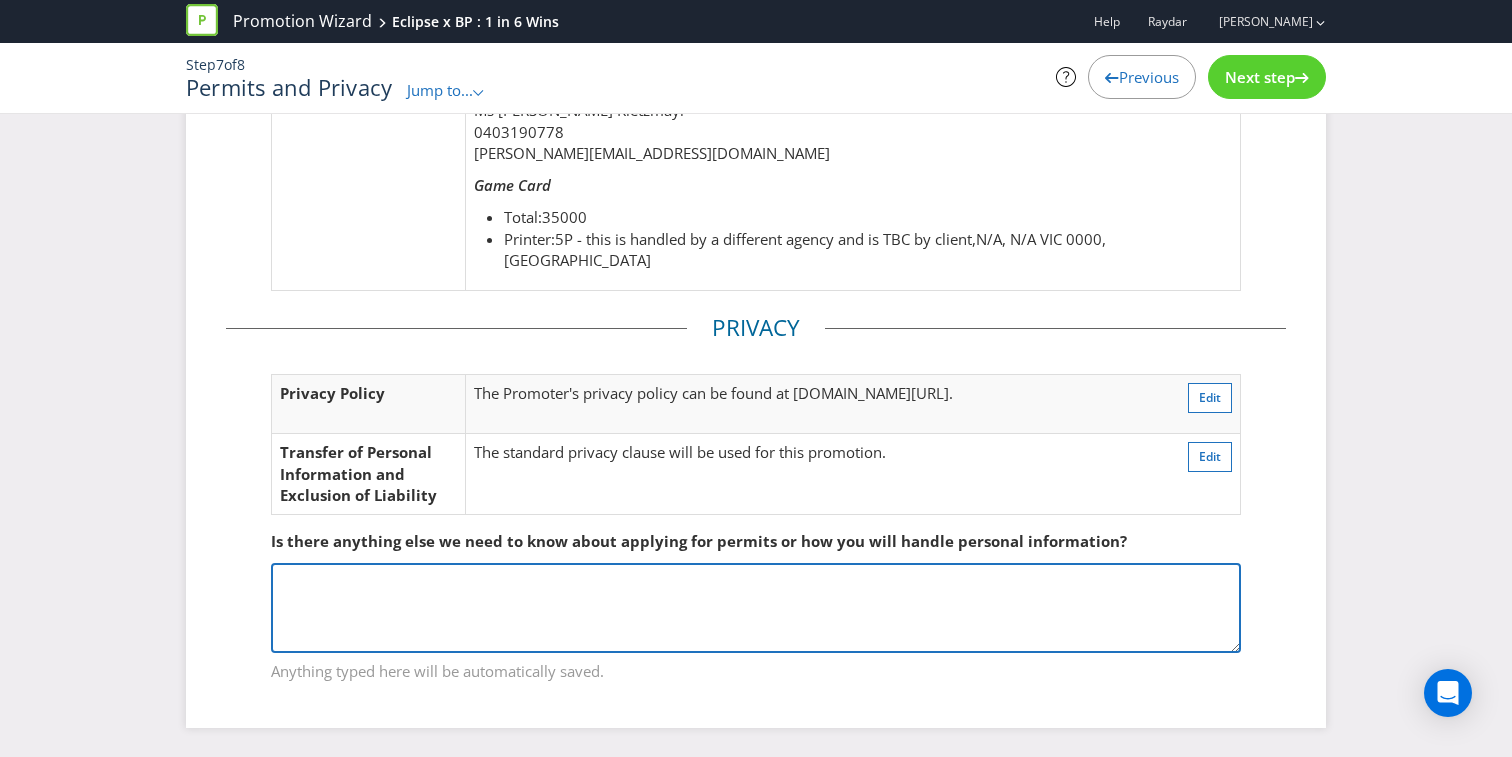 click at bounding box center [756, 608] 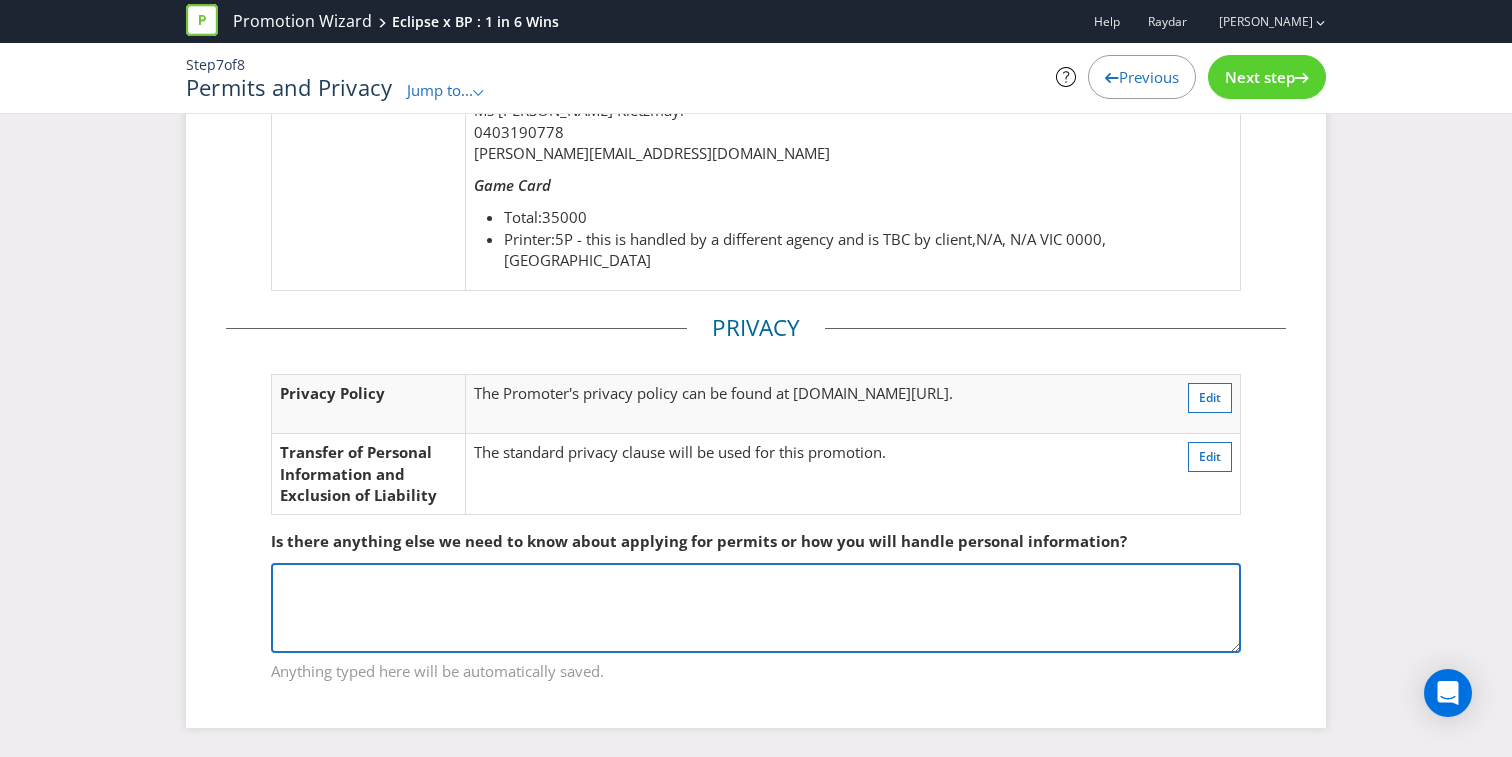 click at bounding box center [756, 608] 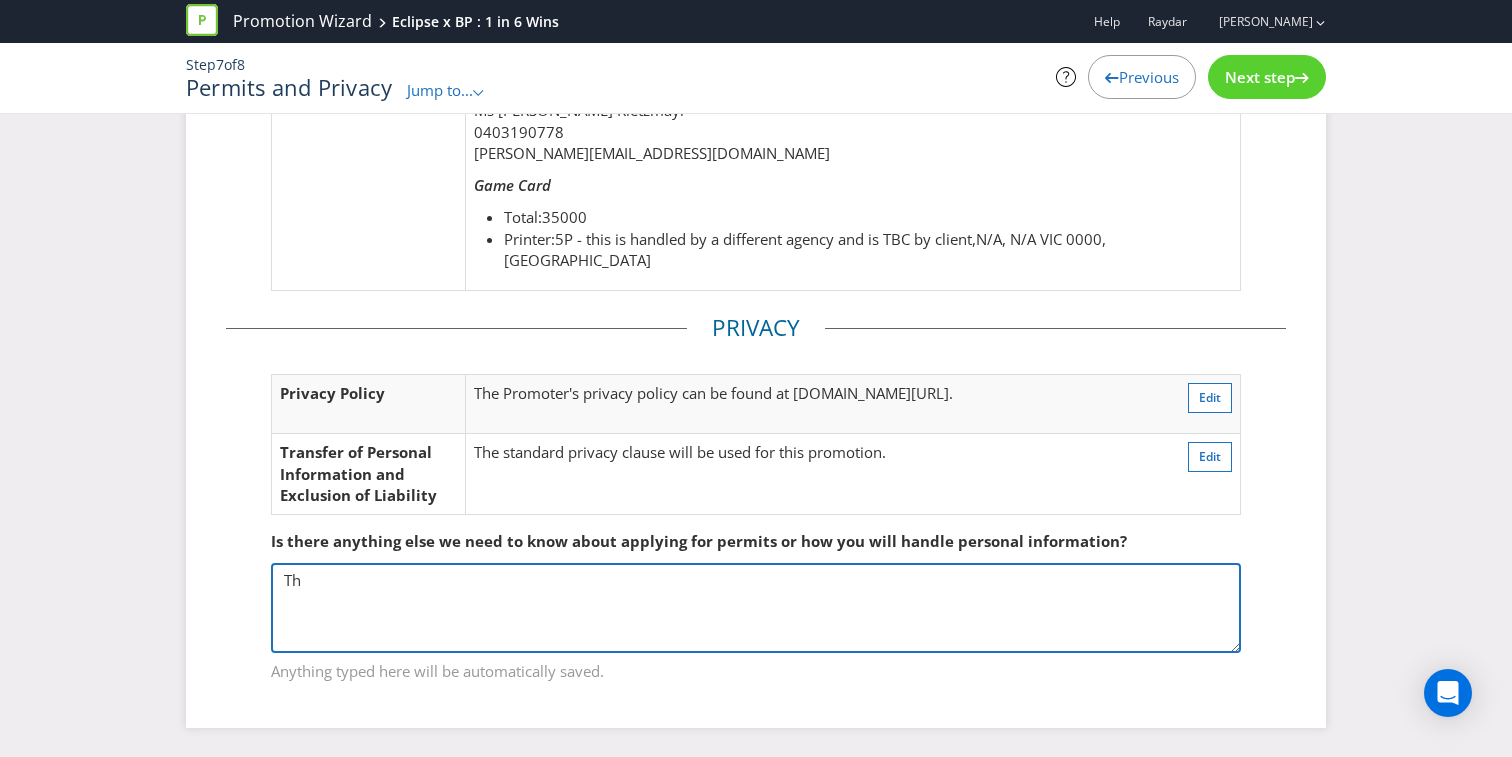 type on "T" 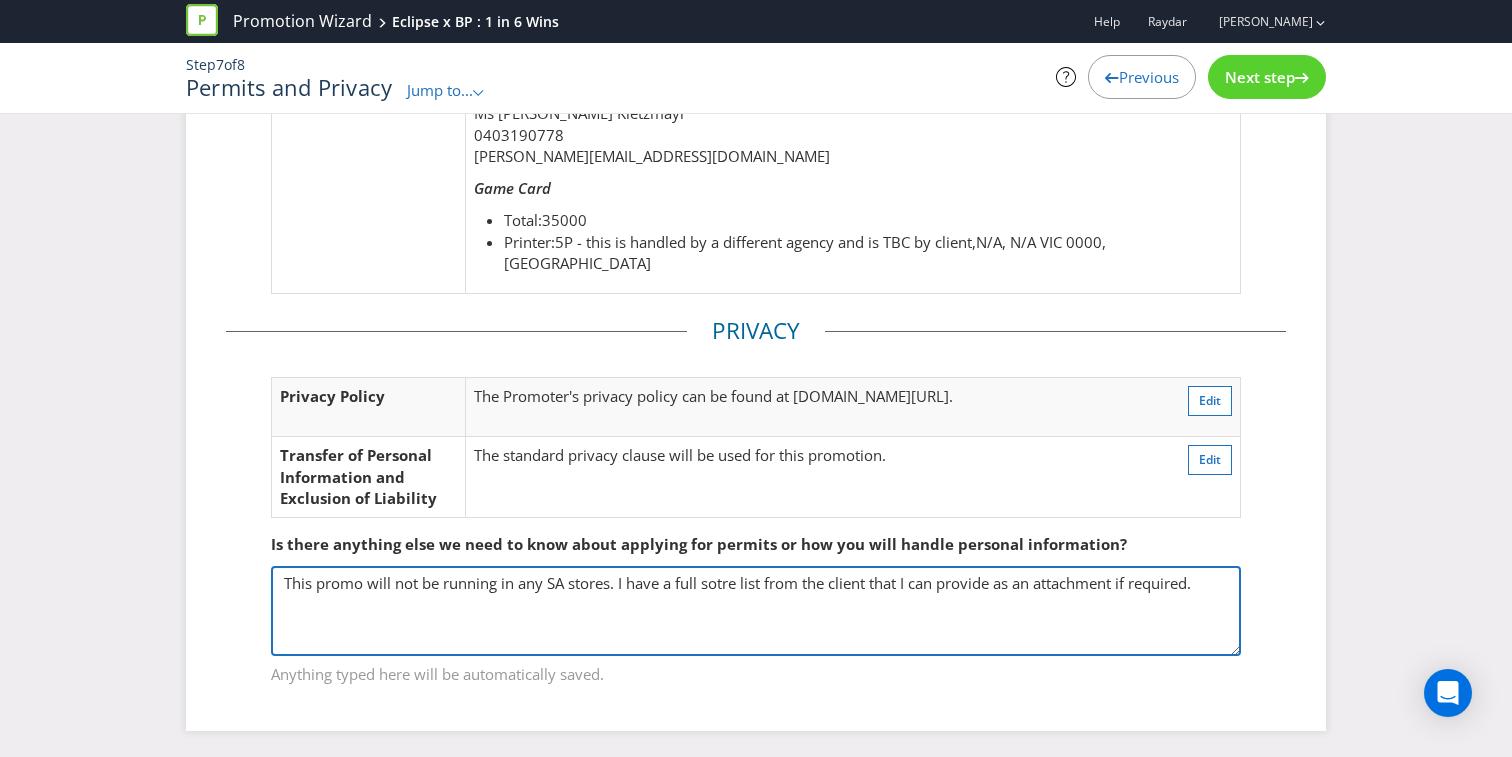 scroll, scrollTop: 734, scrollLeft: 0, axis: vertical 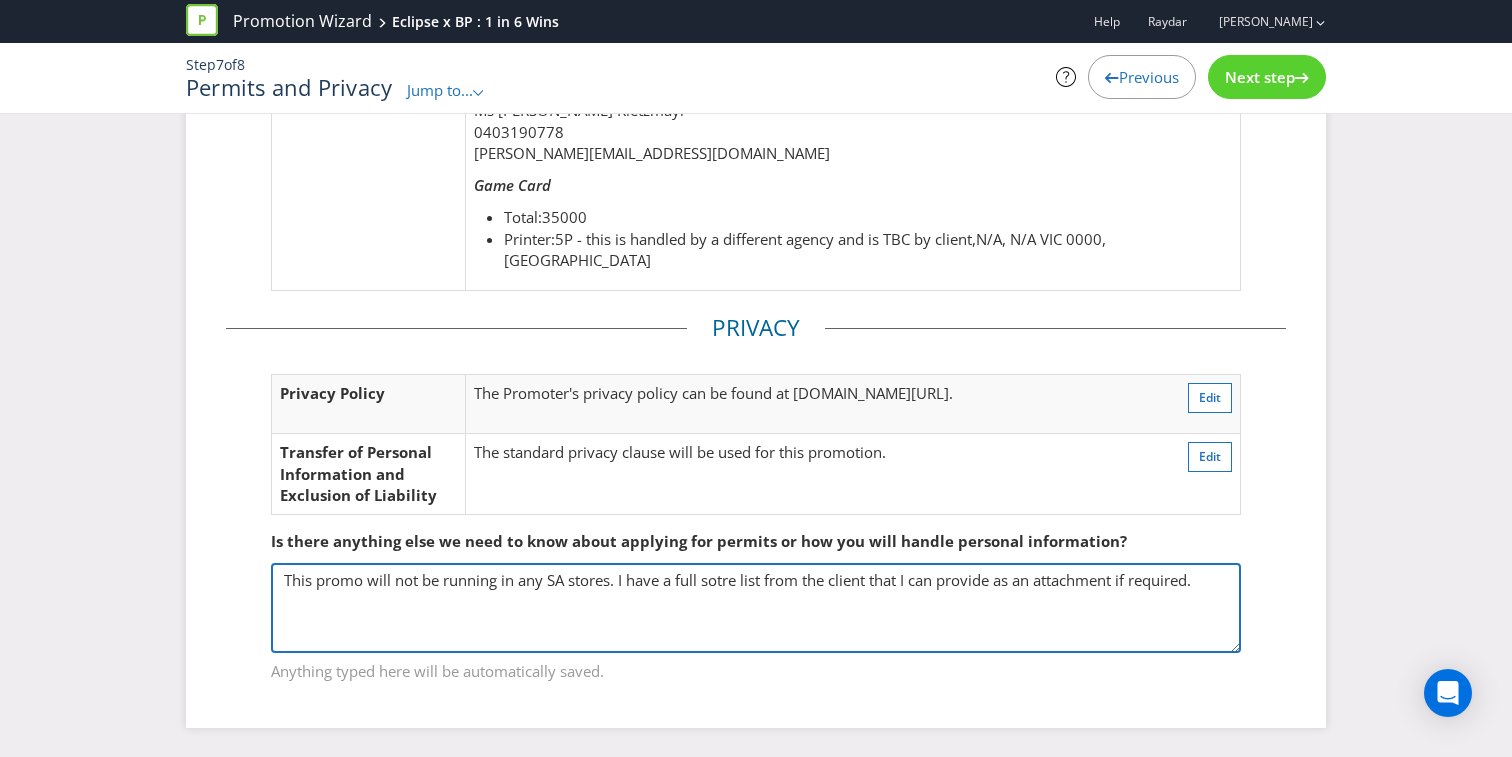 drag, startPoint x: 729, startPoint y: 579, endPoint x: 755, endPoint y: 575, distance: 26.305893 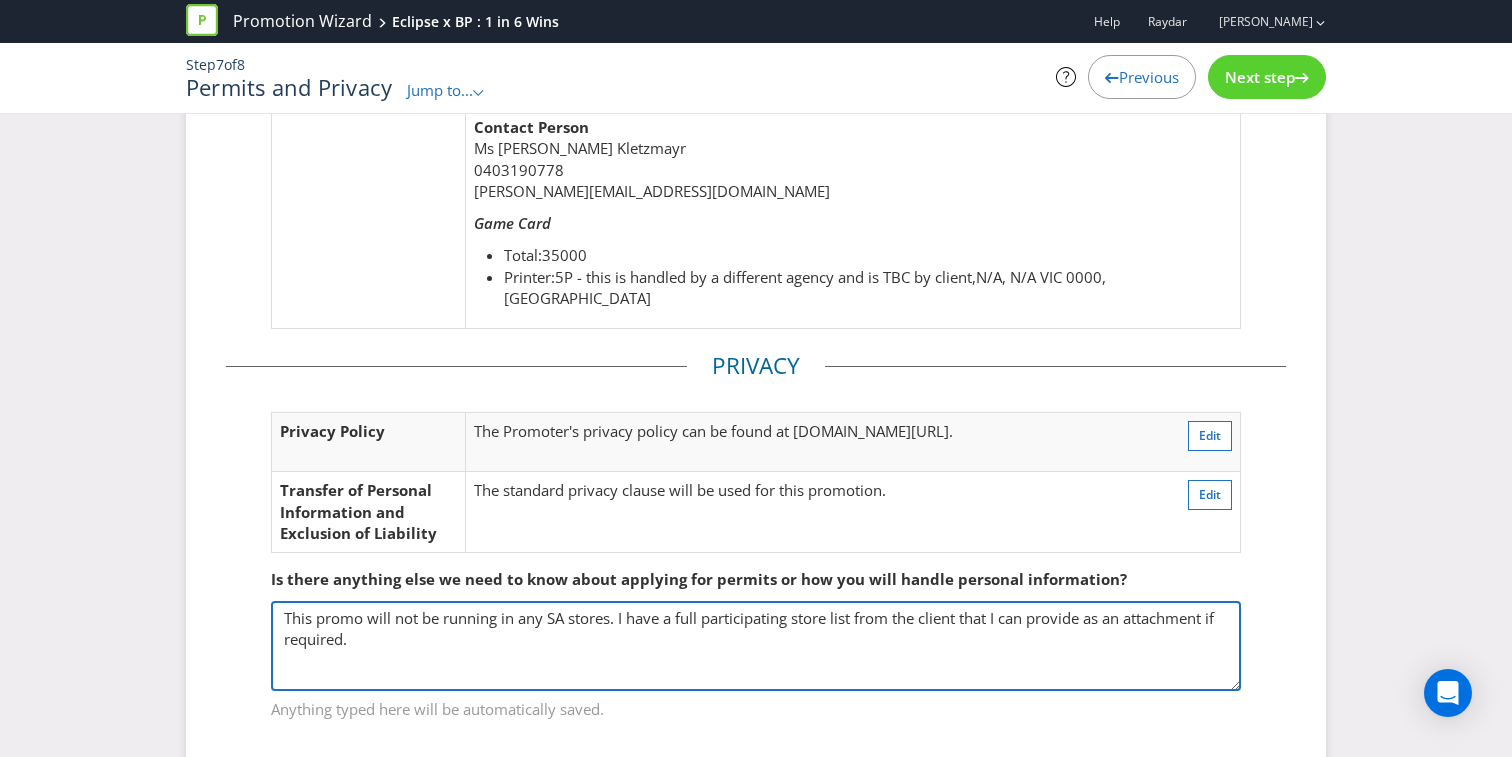 scroll, scrollTop: 734, scrollLeft: 0, axis: vertical 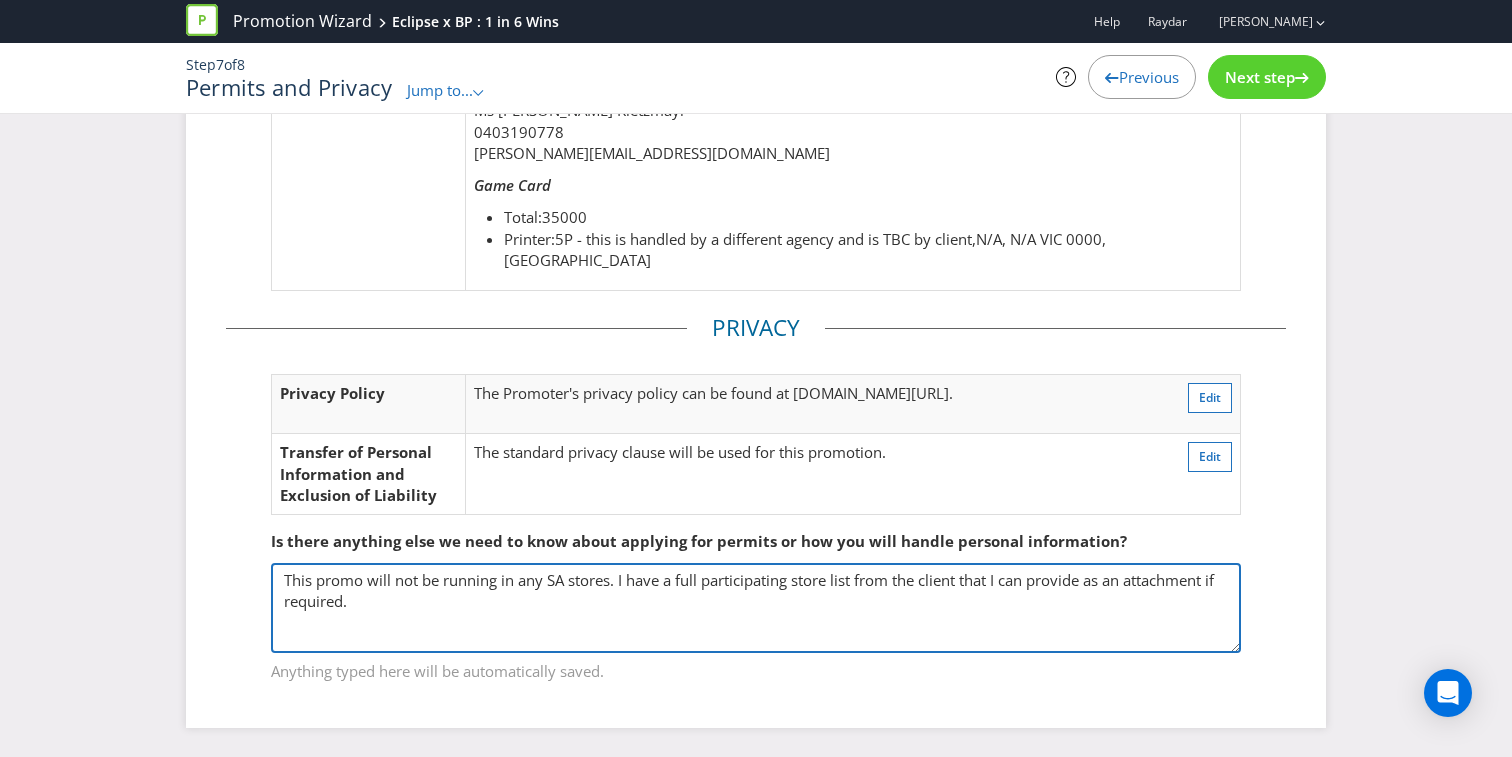 click on "This promo will not be running in any SA stores. I have a full participating store list from the client that I can provide as an attachment if required." at bounding box center [756, 608] 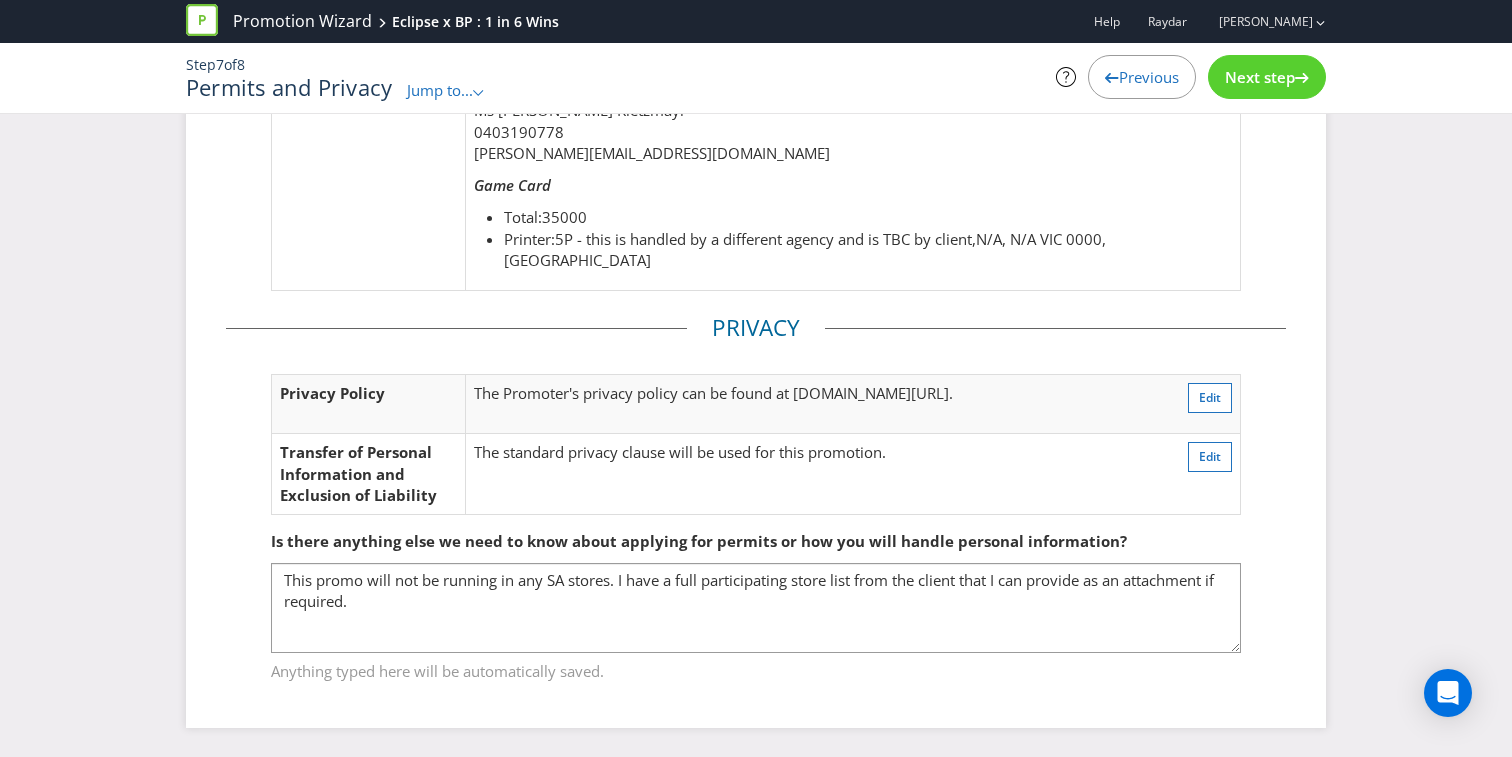 click on "Next step" at bounding box center (1260, 77) 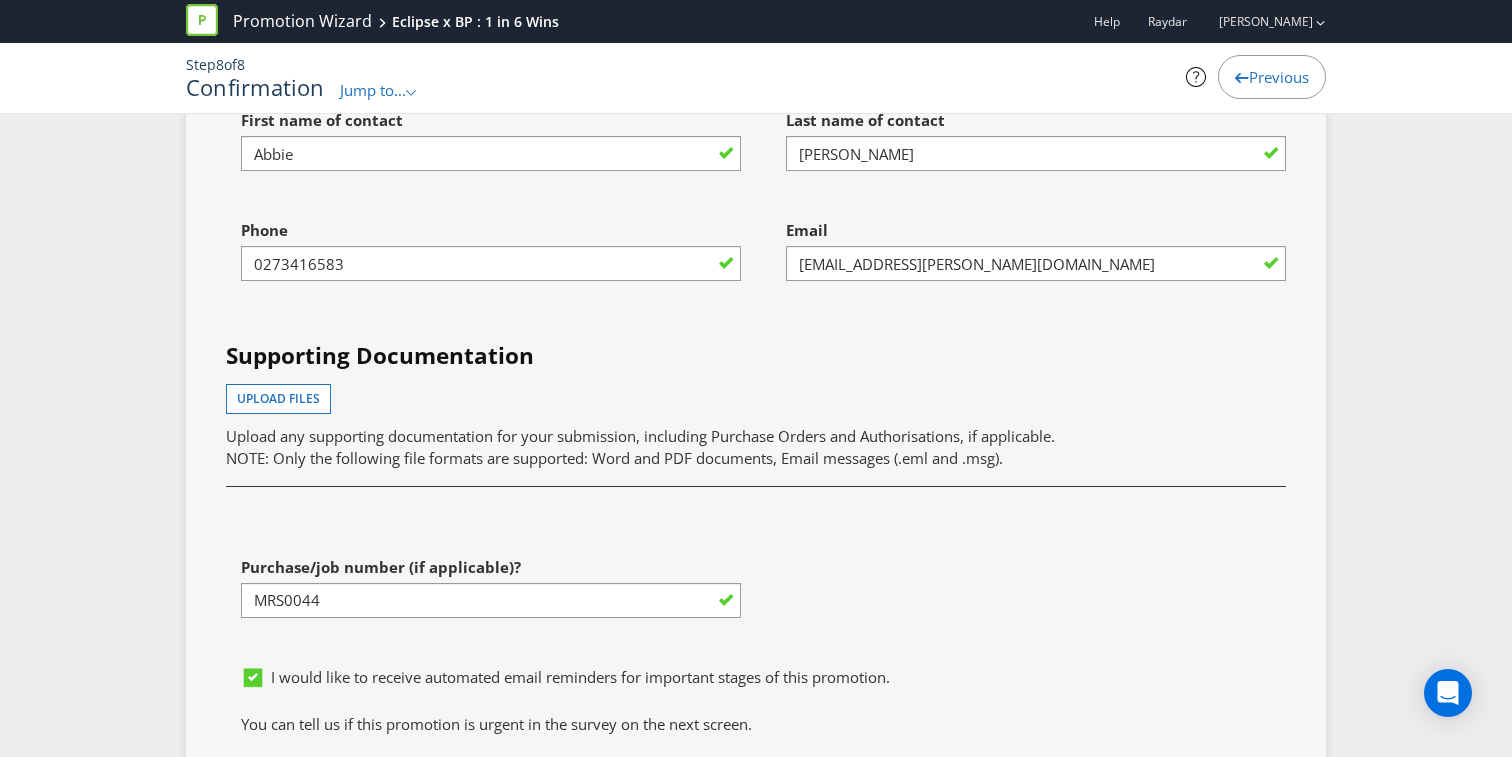 scroll, scrollTop: 6571, scrollLeft: 0, axis: vertical 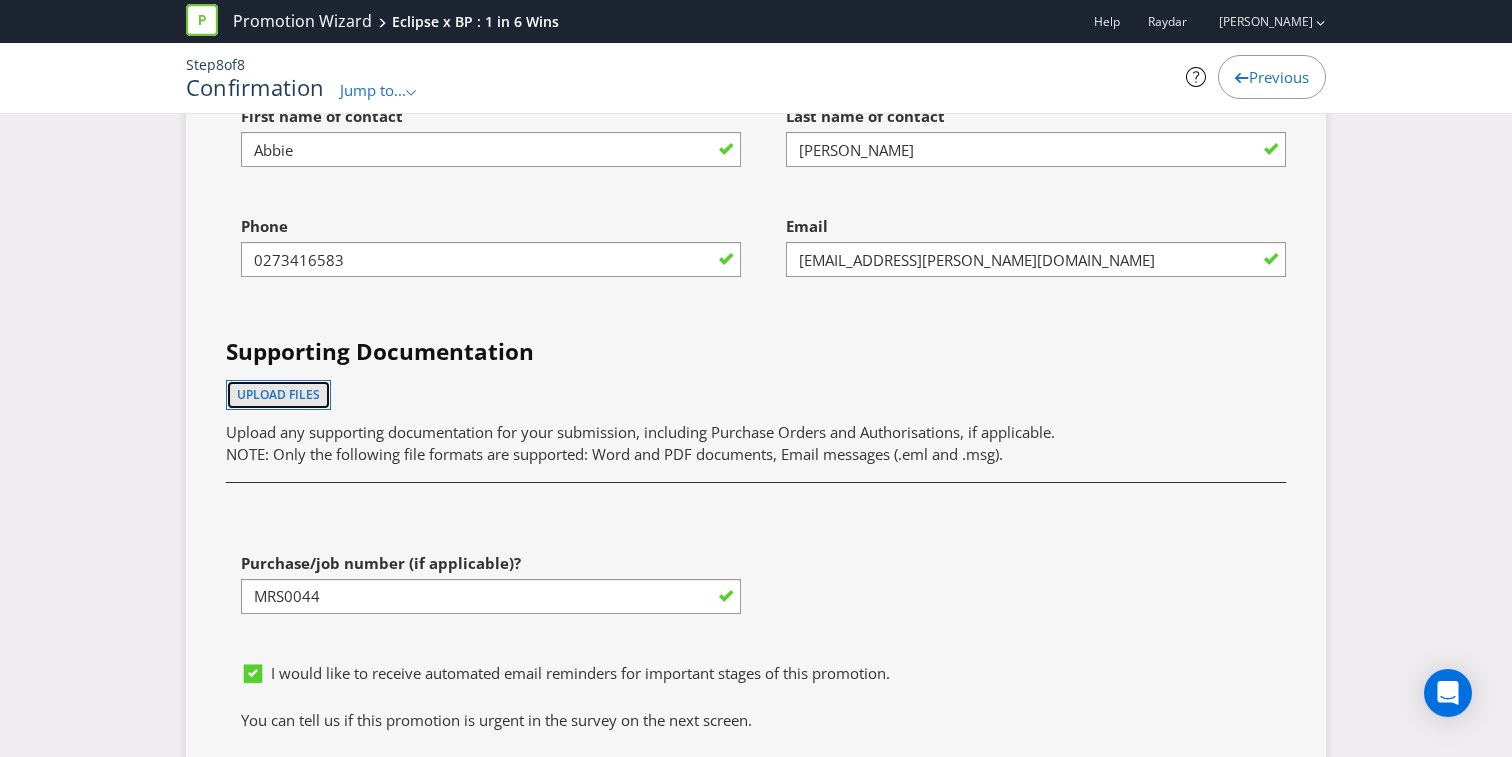 click on "Upload files" at bounding box center [278, 394] 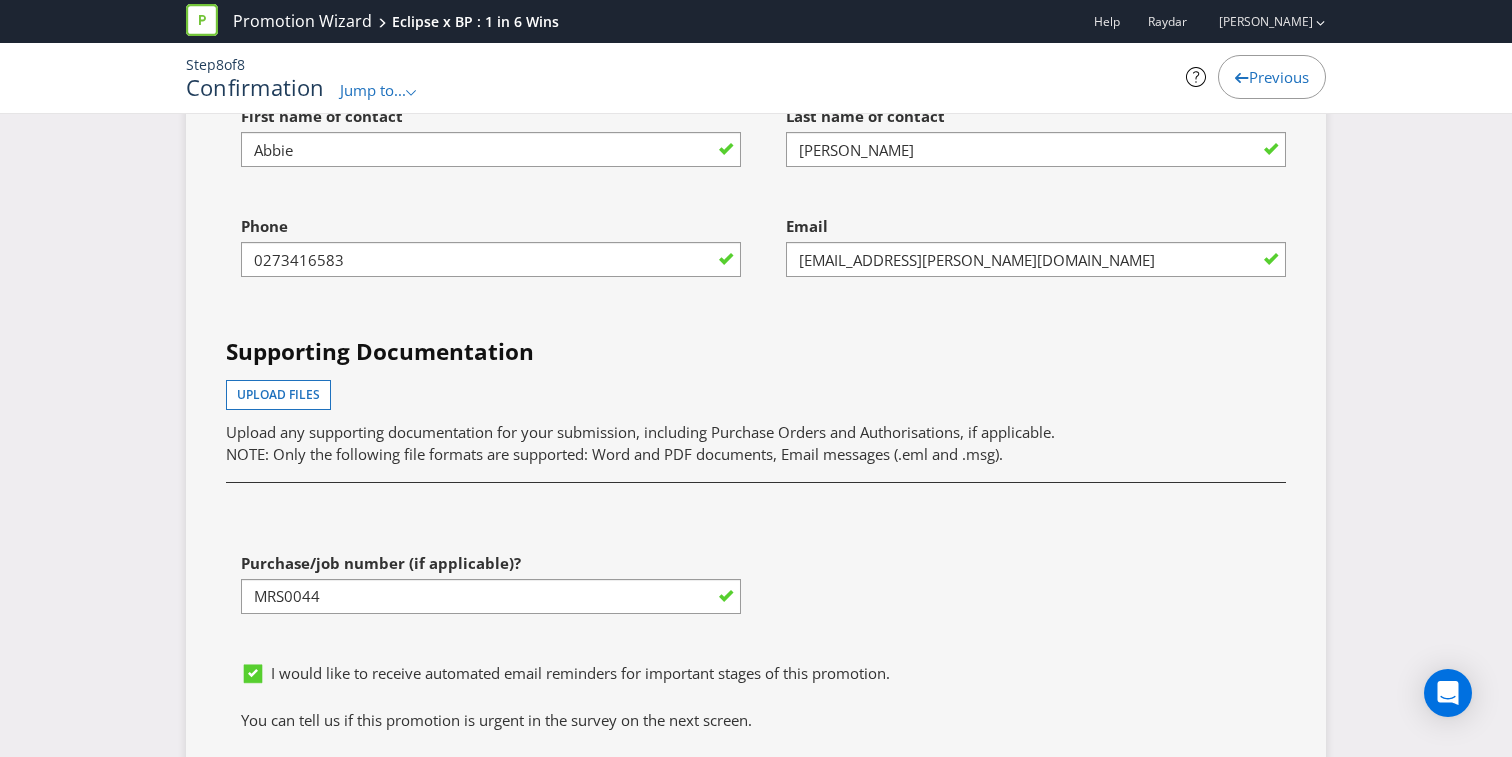 click on "Upload files Upload any supporting documentation for your submission, including Purchase Orders and Authorisations, if applicable. NOTE: Only the following file formats are supported: Word and PDF documents, Email messages (.eml and .msg)." at bounding box center (756, 422) 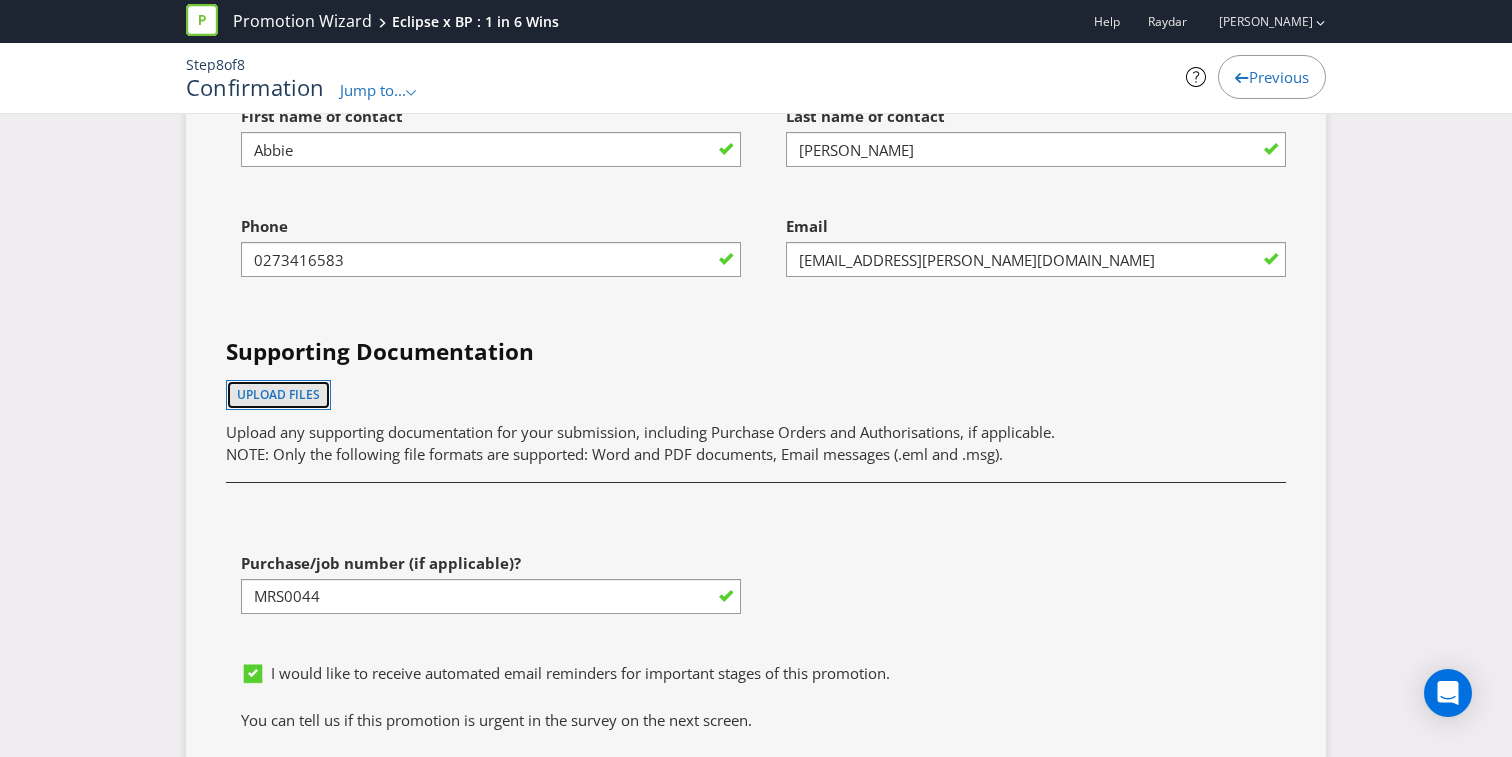 click on "Upload files" at bounding box center [278, 394] 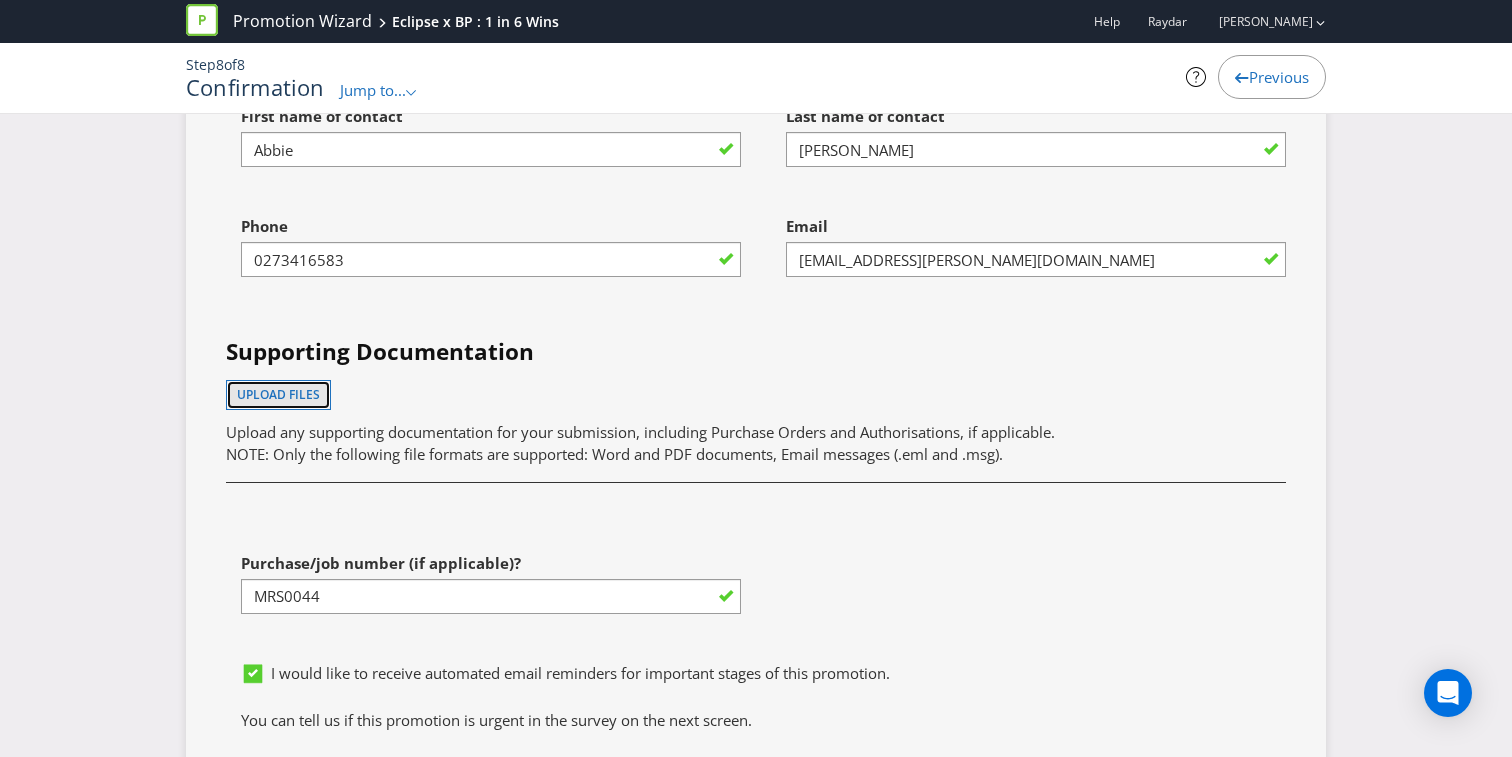 click on "Upload files" at bounding box center (278, 394) 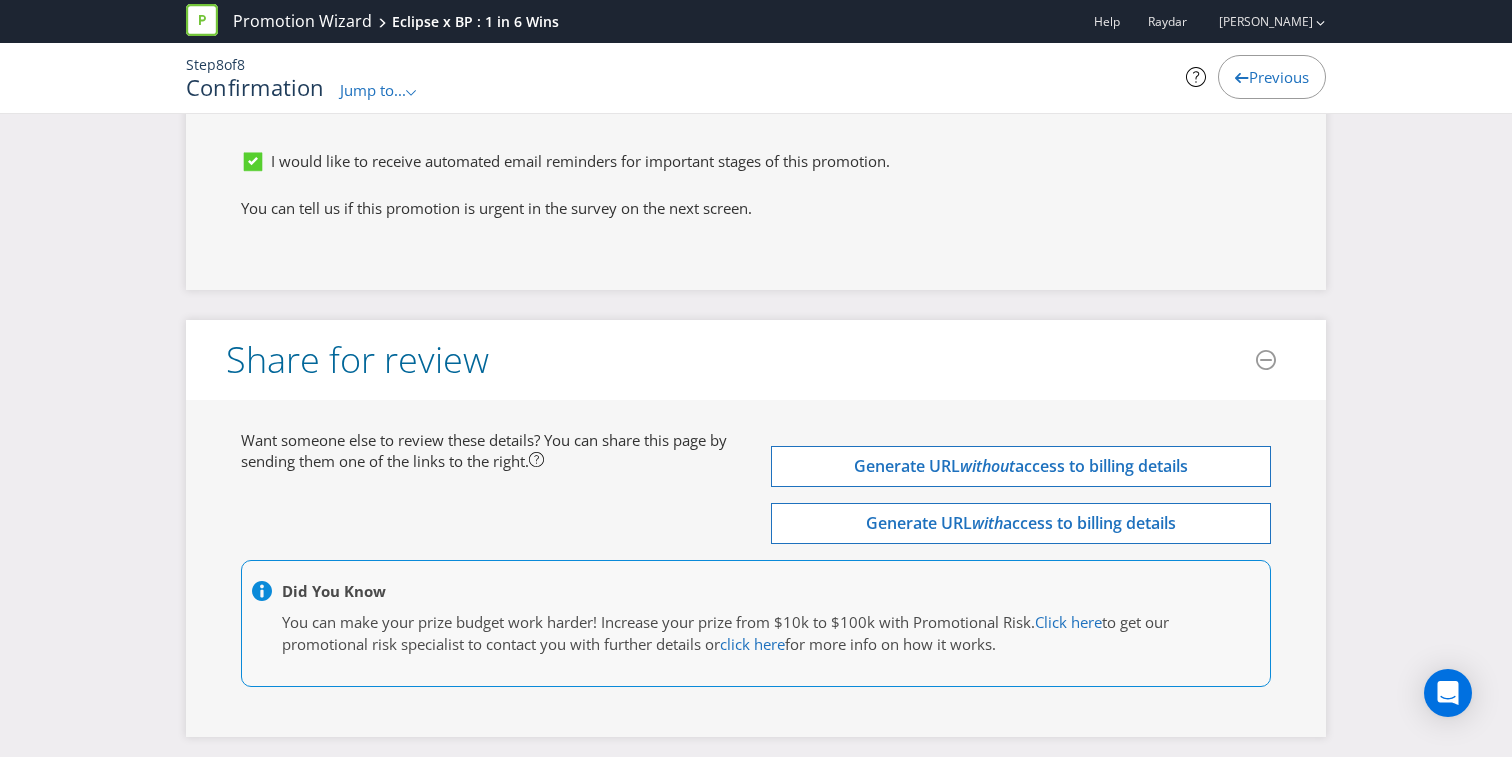 scroll, scrollTop: 7198, scrollLeft: 0, axis: vertical 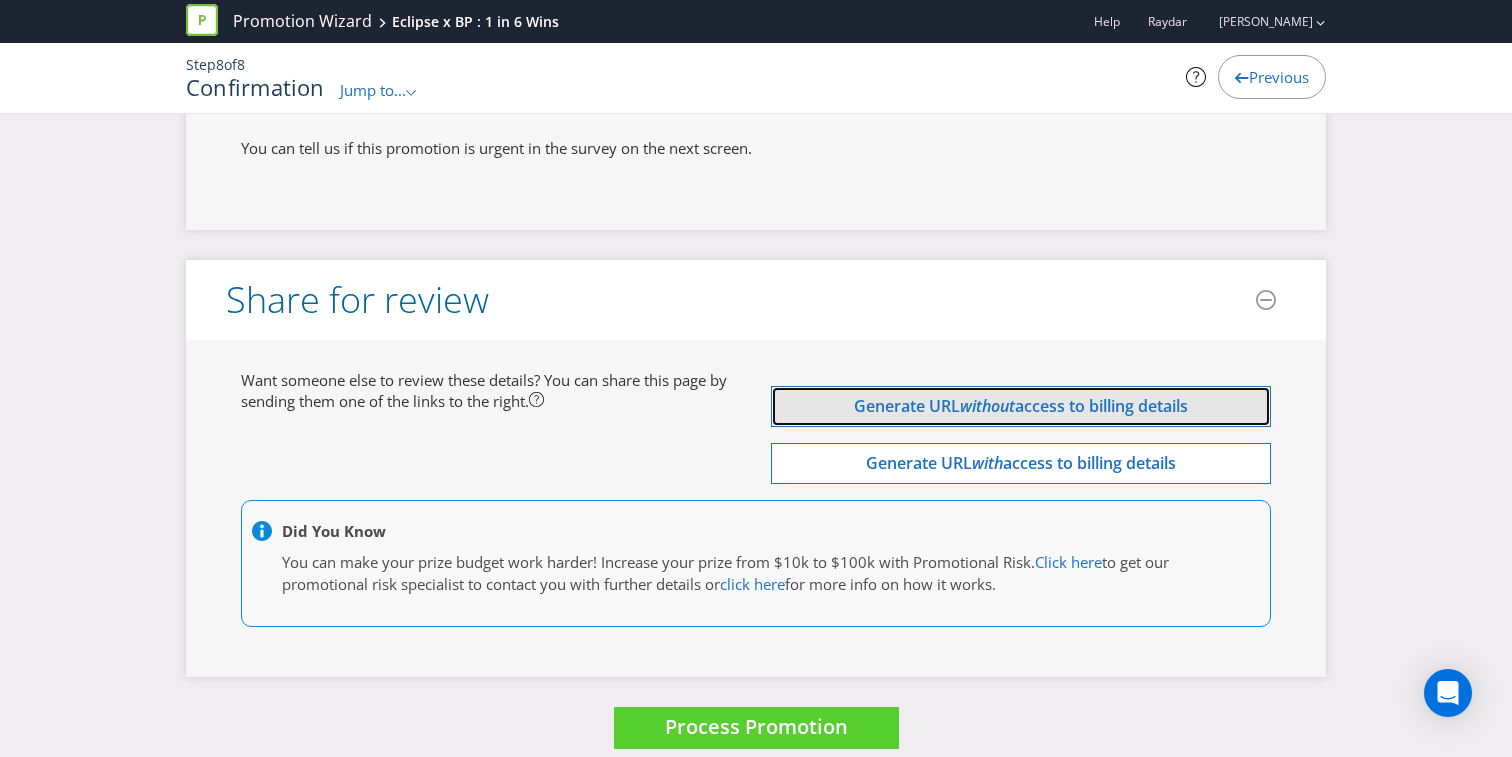 click on "access to billing details" at bounding box center (1101, 406) 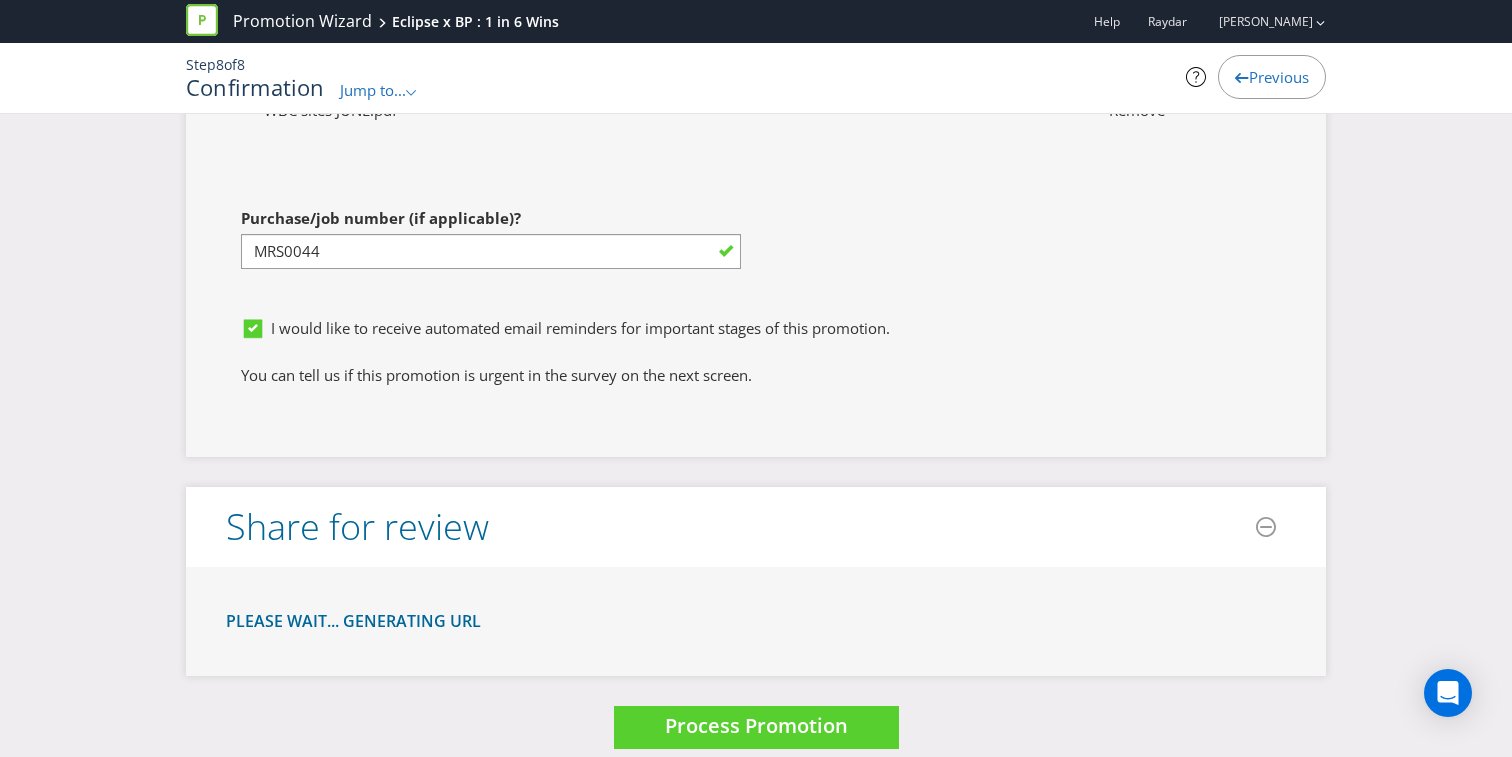 scroll, scrollTop: 7198, scrollLeft: 0, axis: vertical 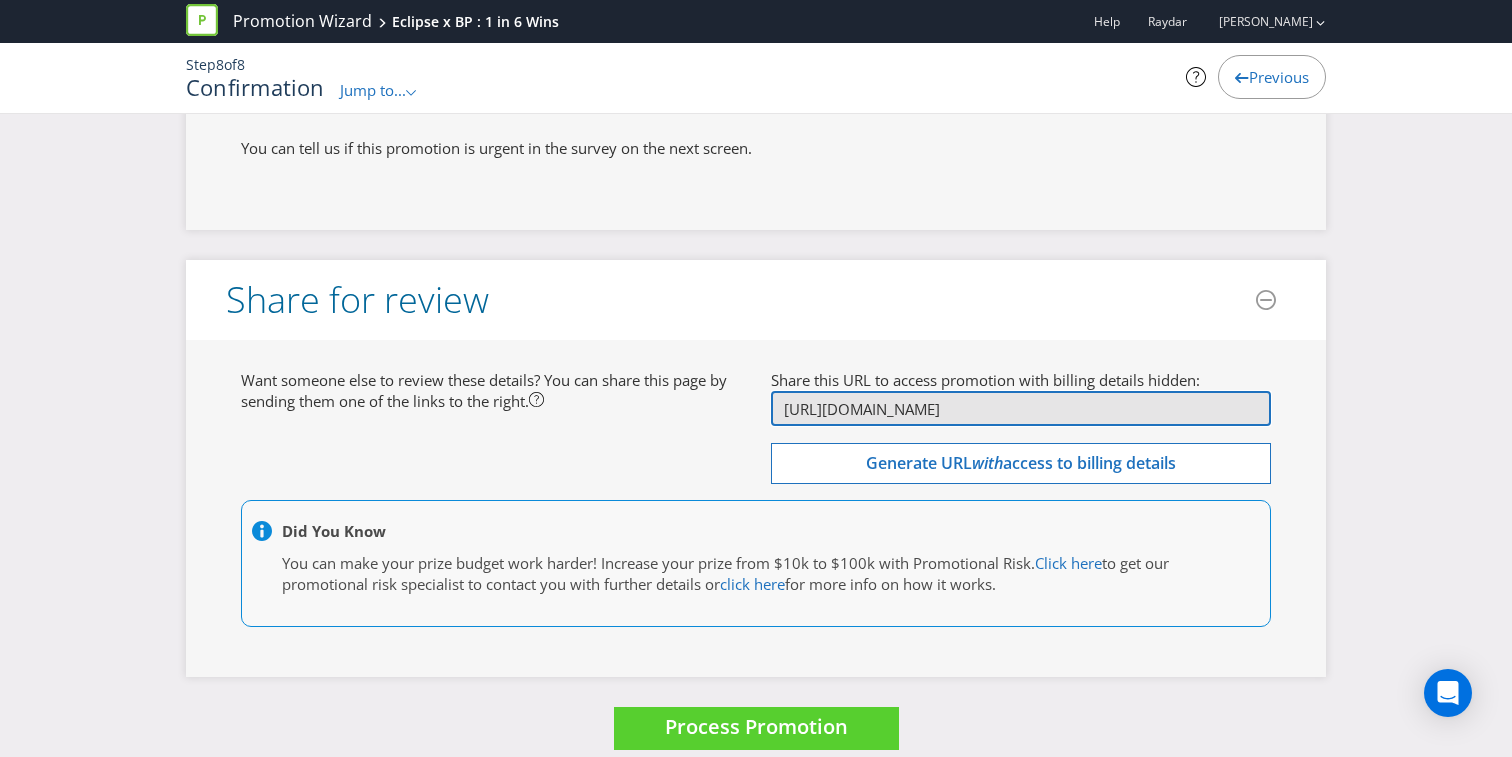 drag, startPoint x: 778, startPoint y: 386, endPoint x: 1352, endPoint y: 392, distance: 574.0314 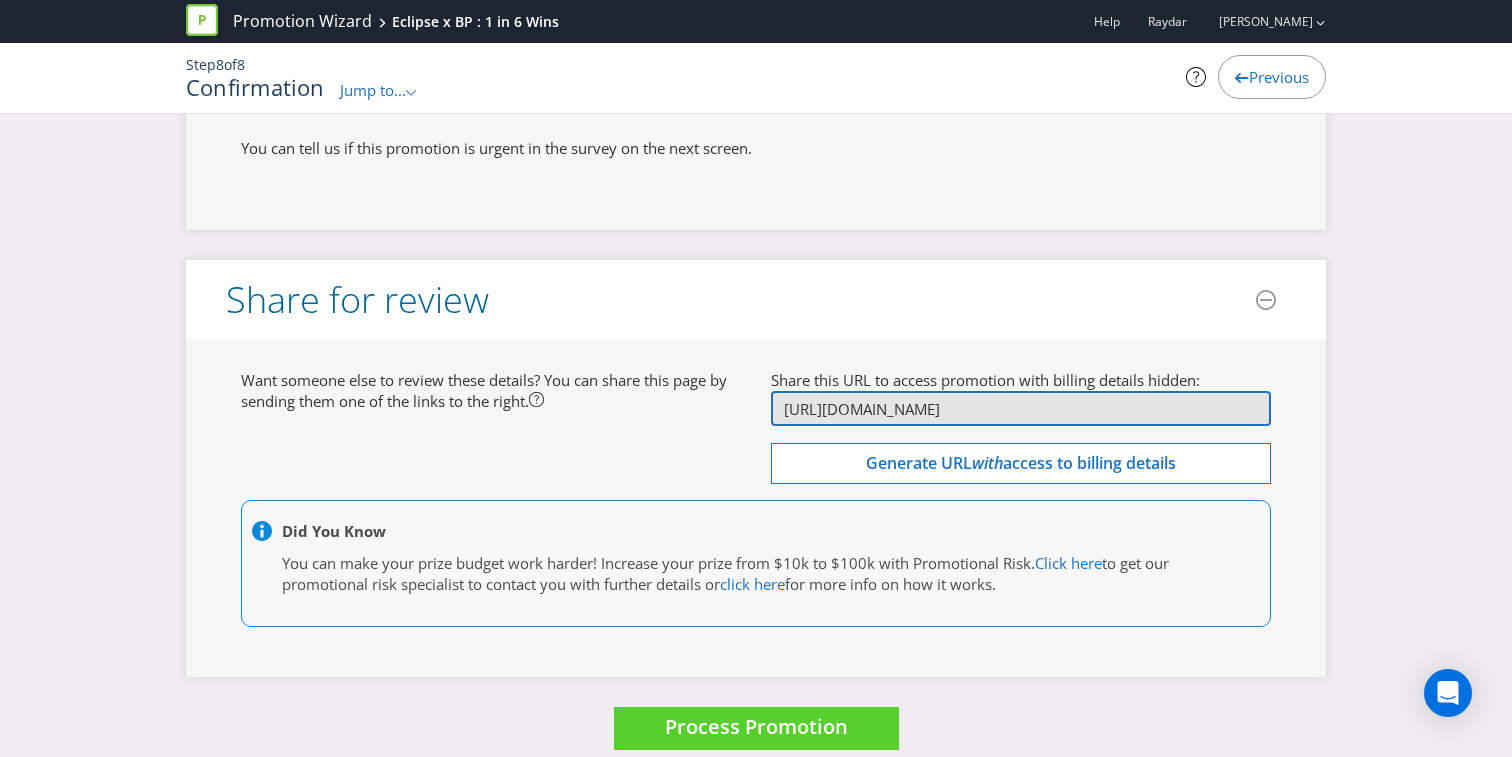 scroll, scrollTop: 7199, scrollLeft: 0, axis: vertical 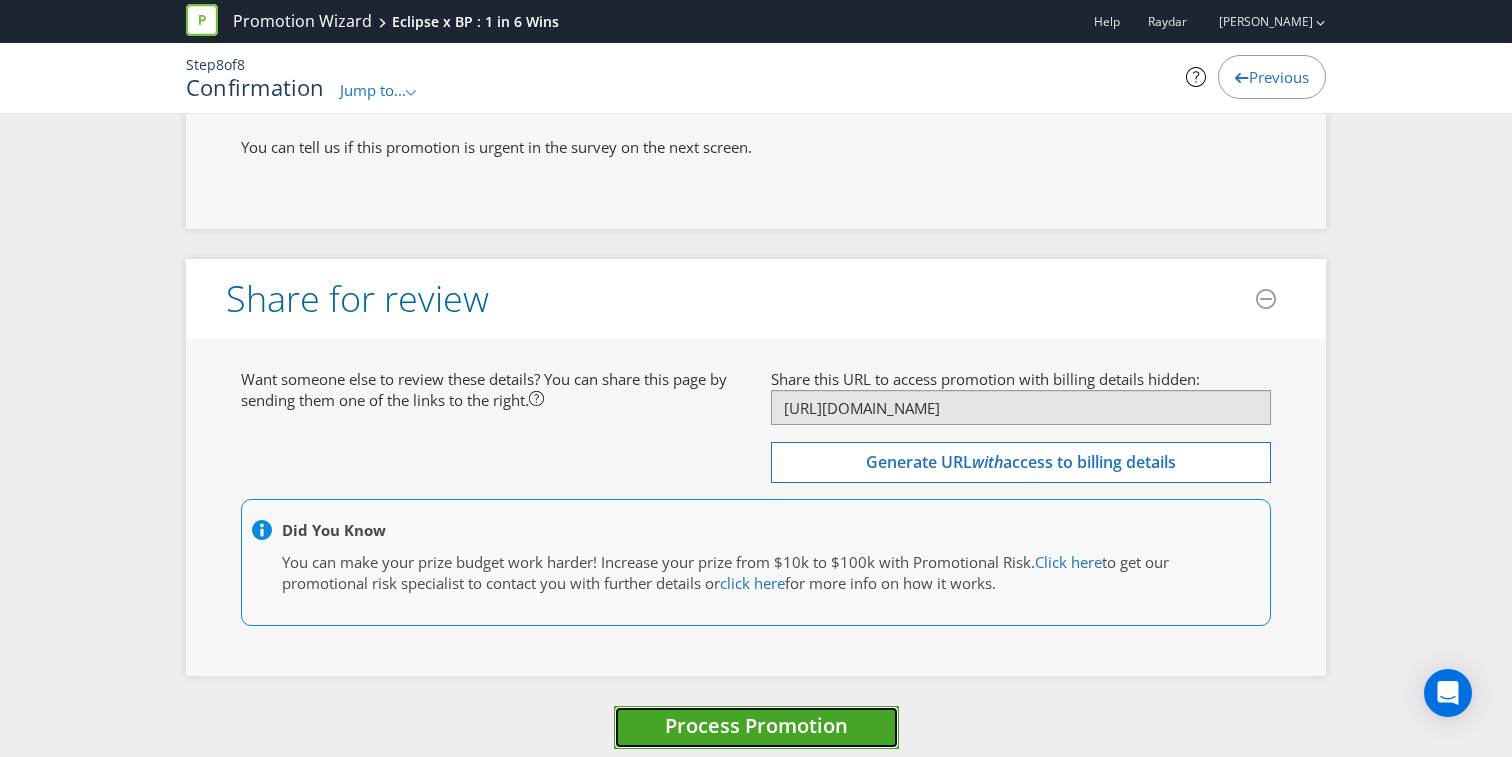 click on "Process Promotion" at bounding box center [756, 725] 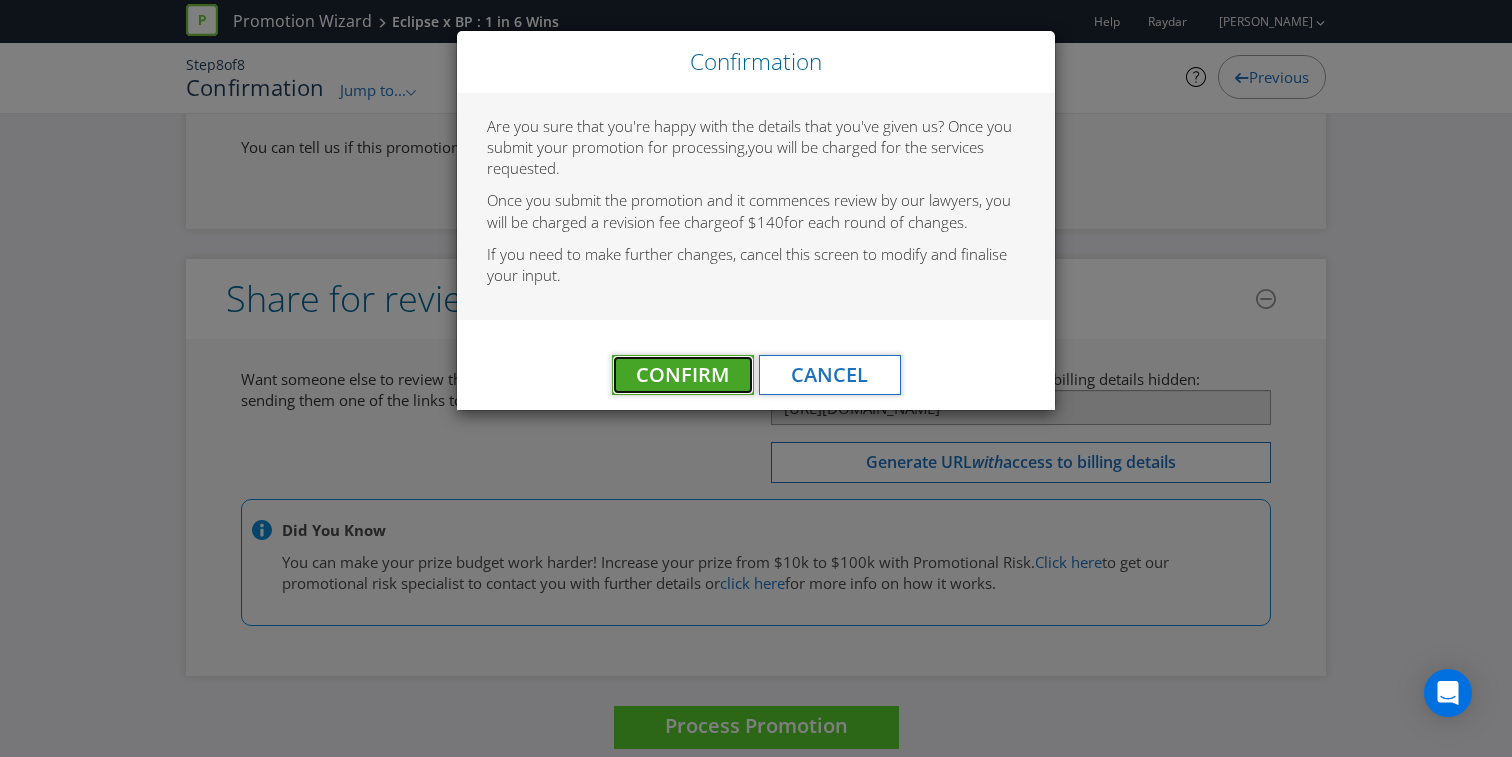 click on "Confirm" at bounding box center (682, 374) 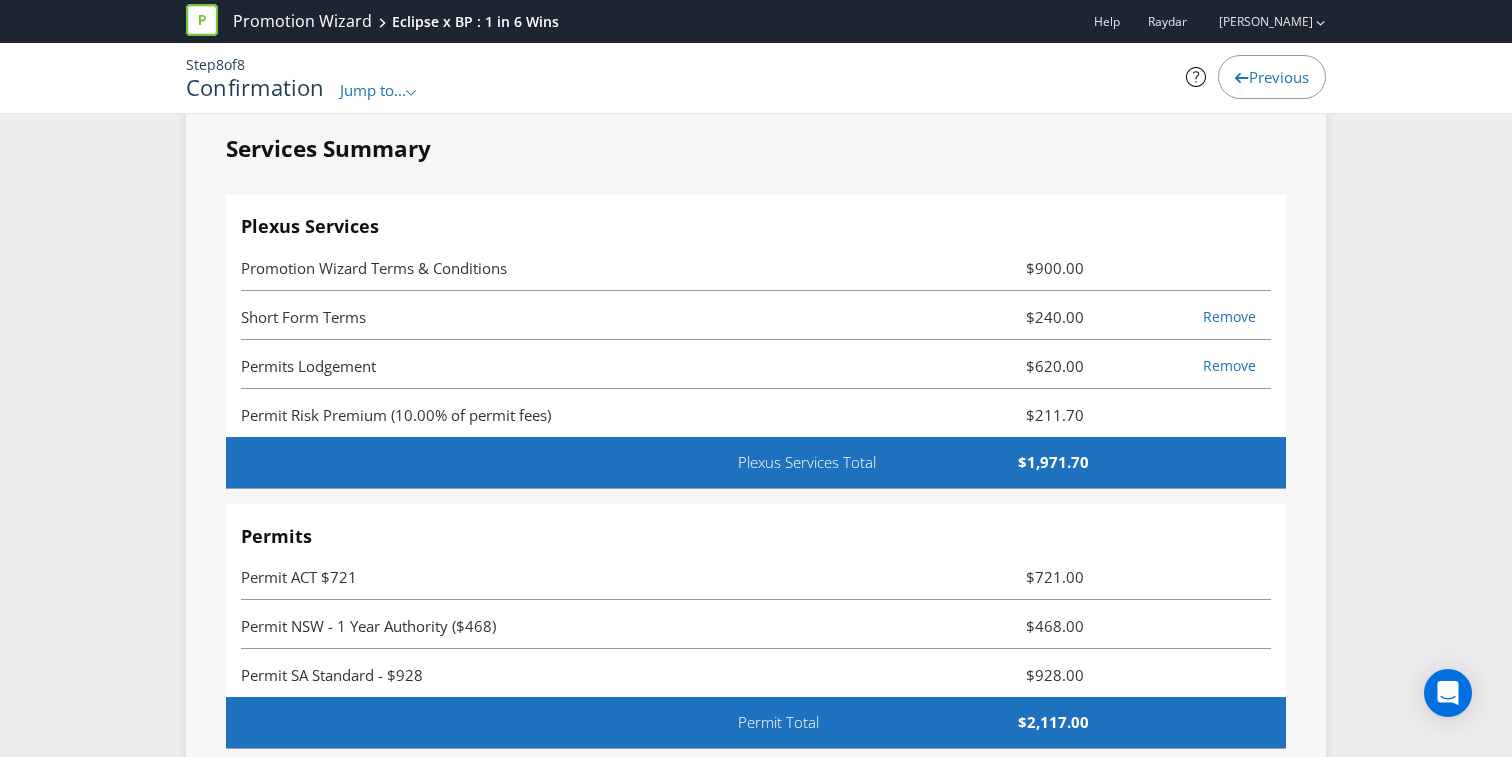 scroll, scrollTop: 0, scrollLeft: 0, axis: both 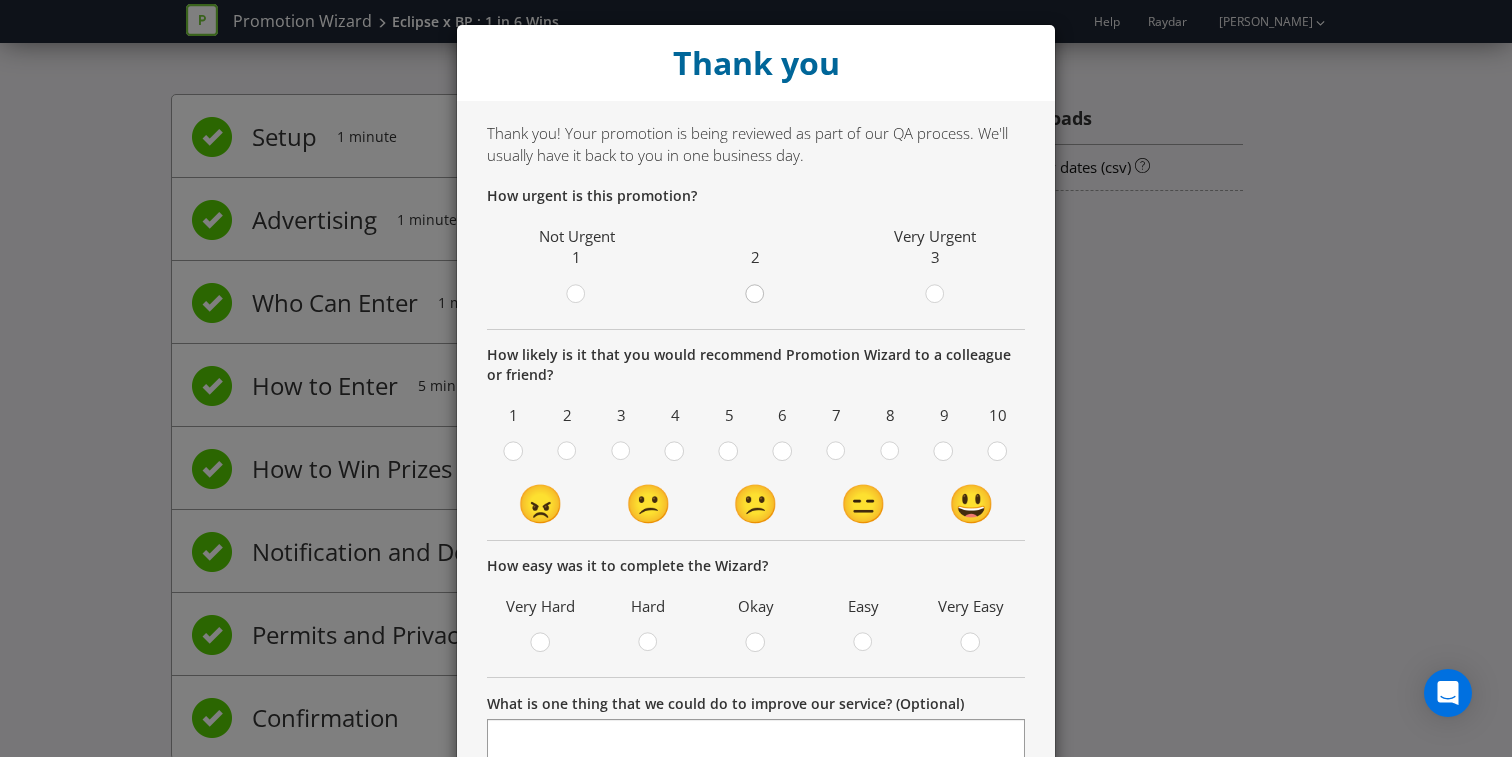 click 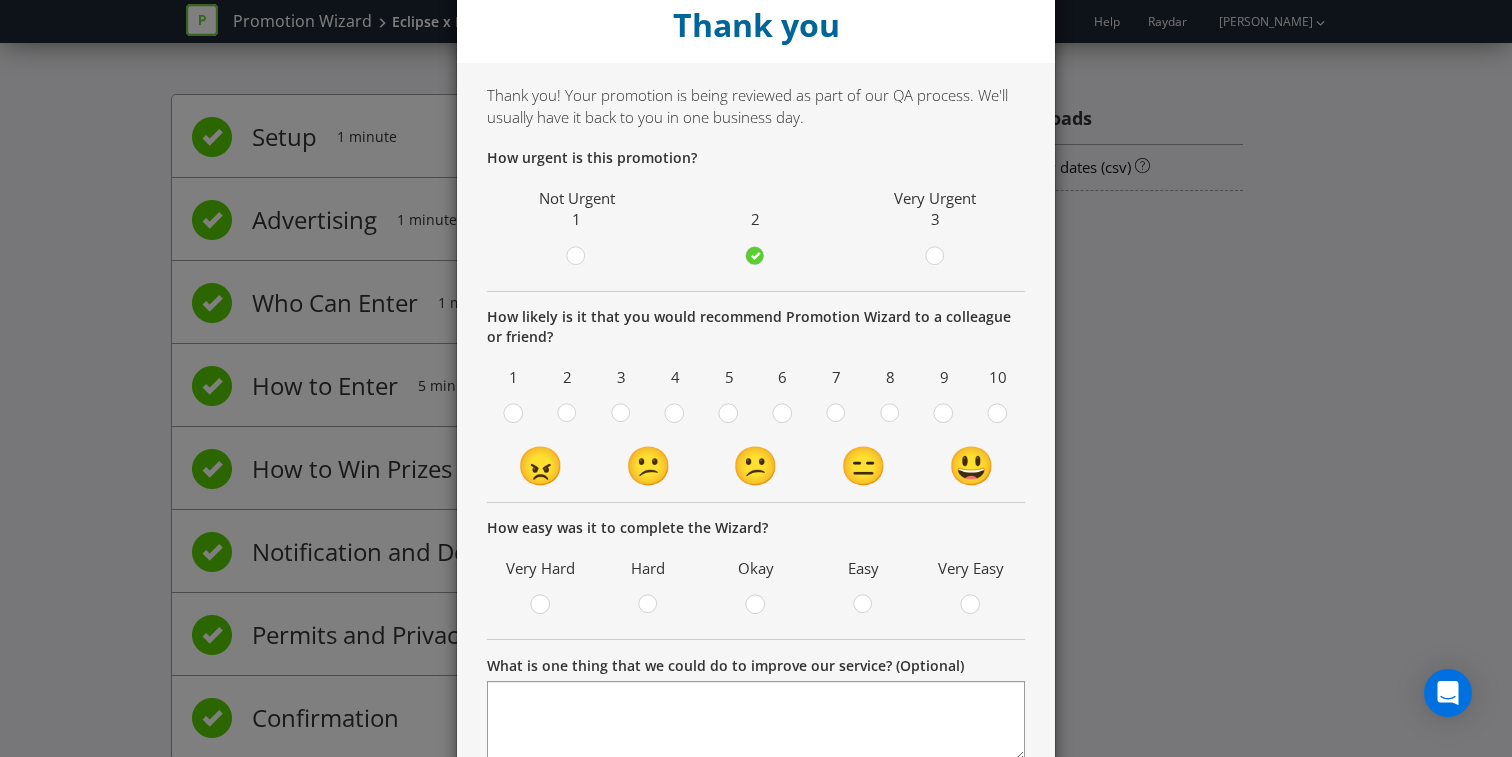 scroll, scrollTop: 45, scrollLeft: 0, axis: vertical 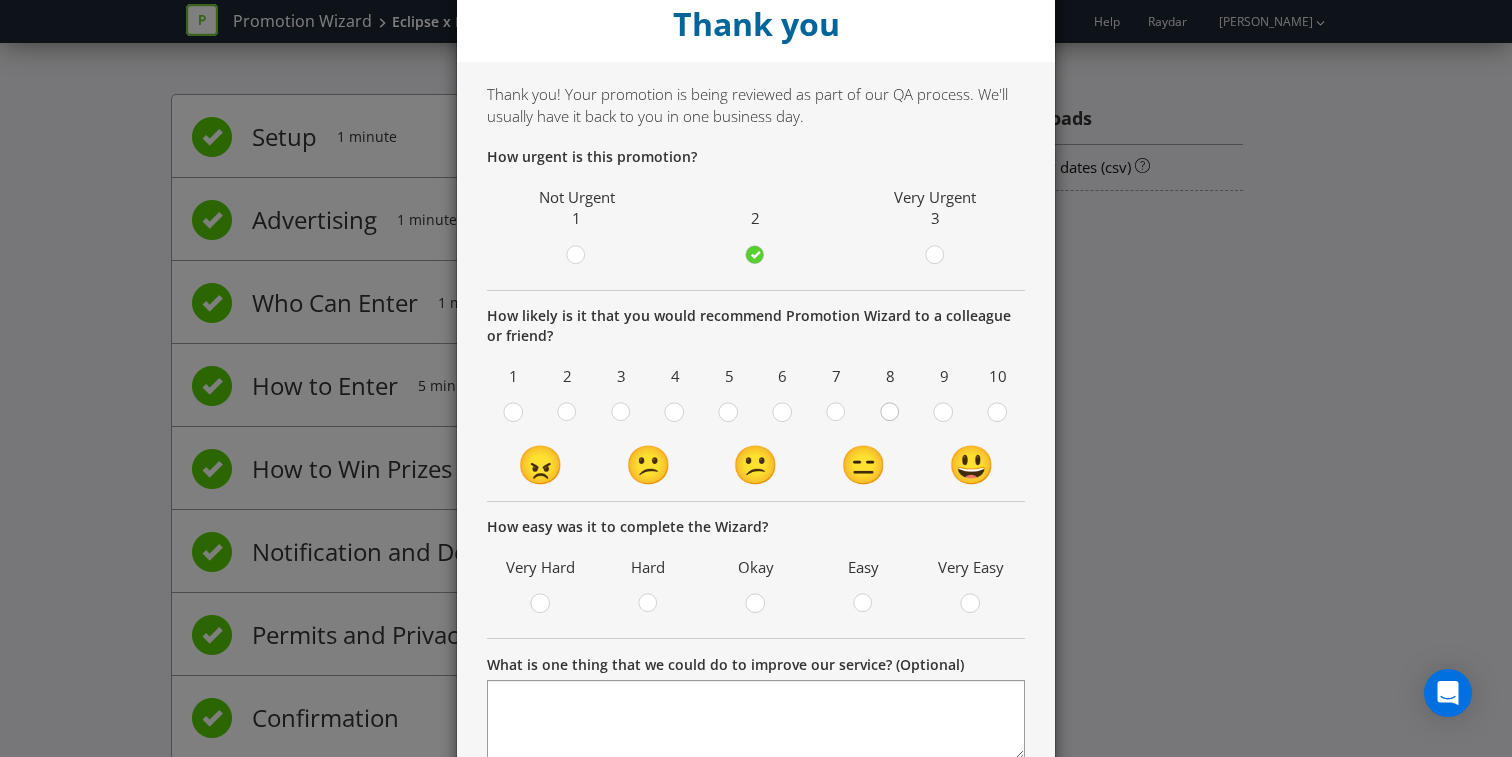 click 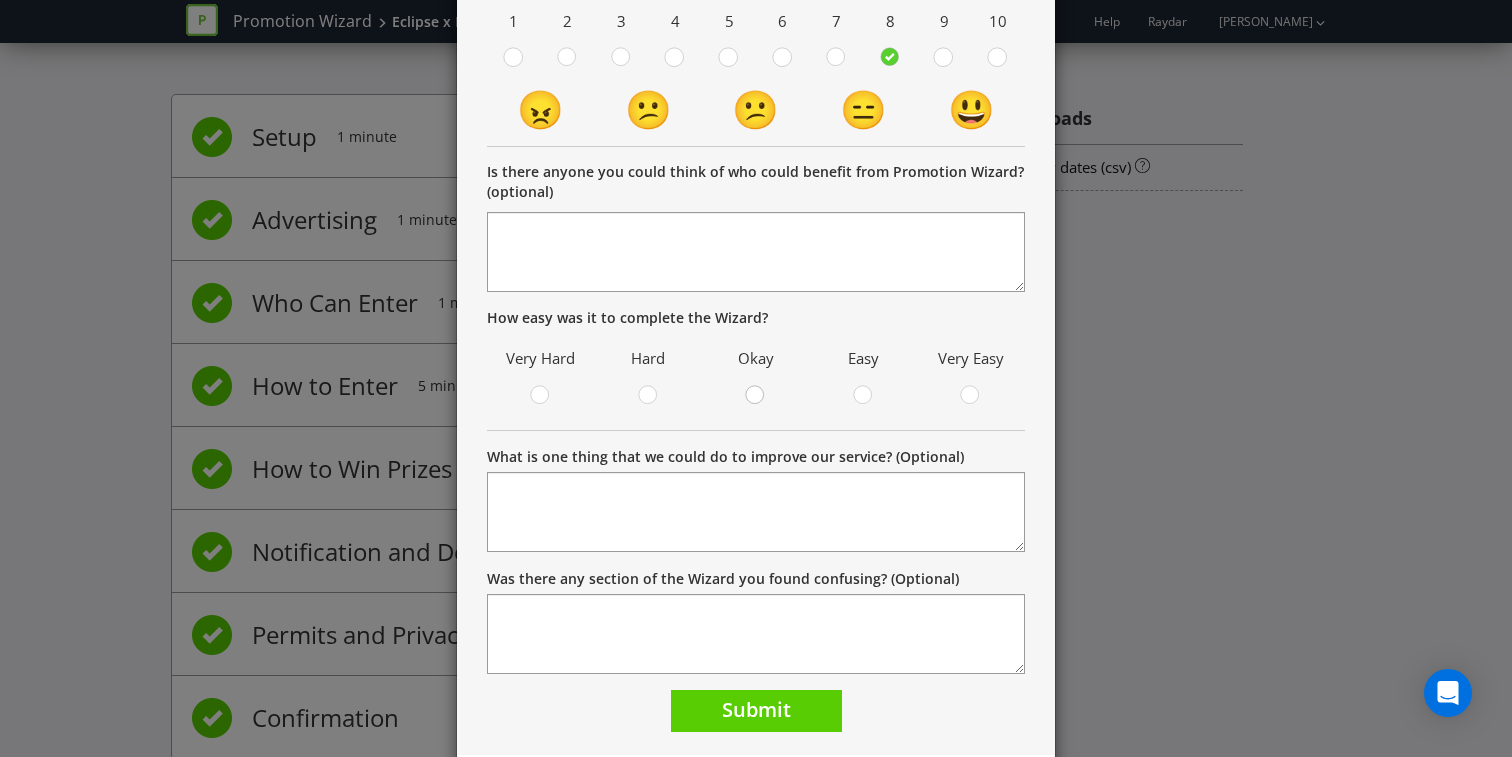 scroll, scrollTop: 403, scrollLeft: 0, axis: vertical 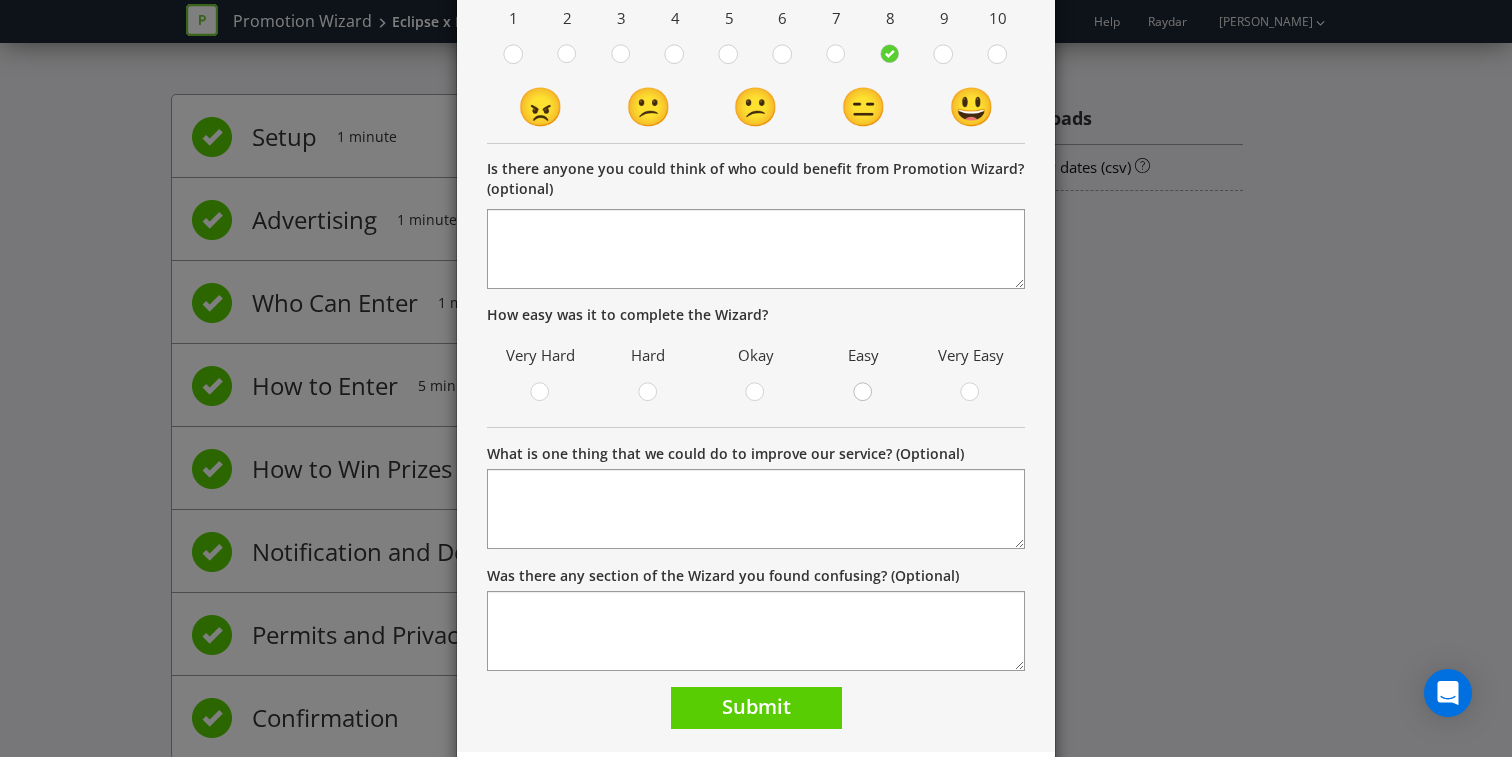 click 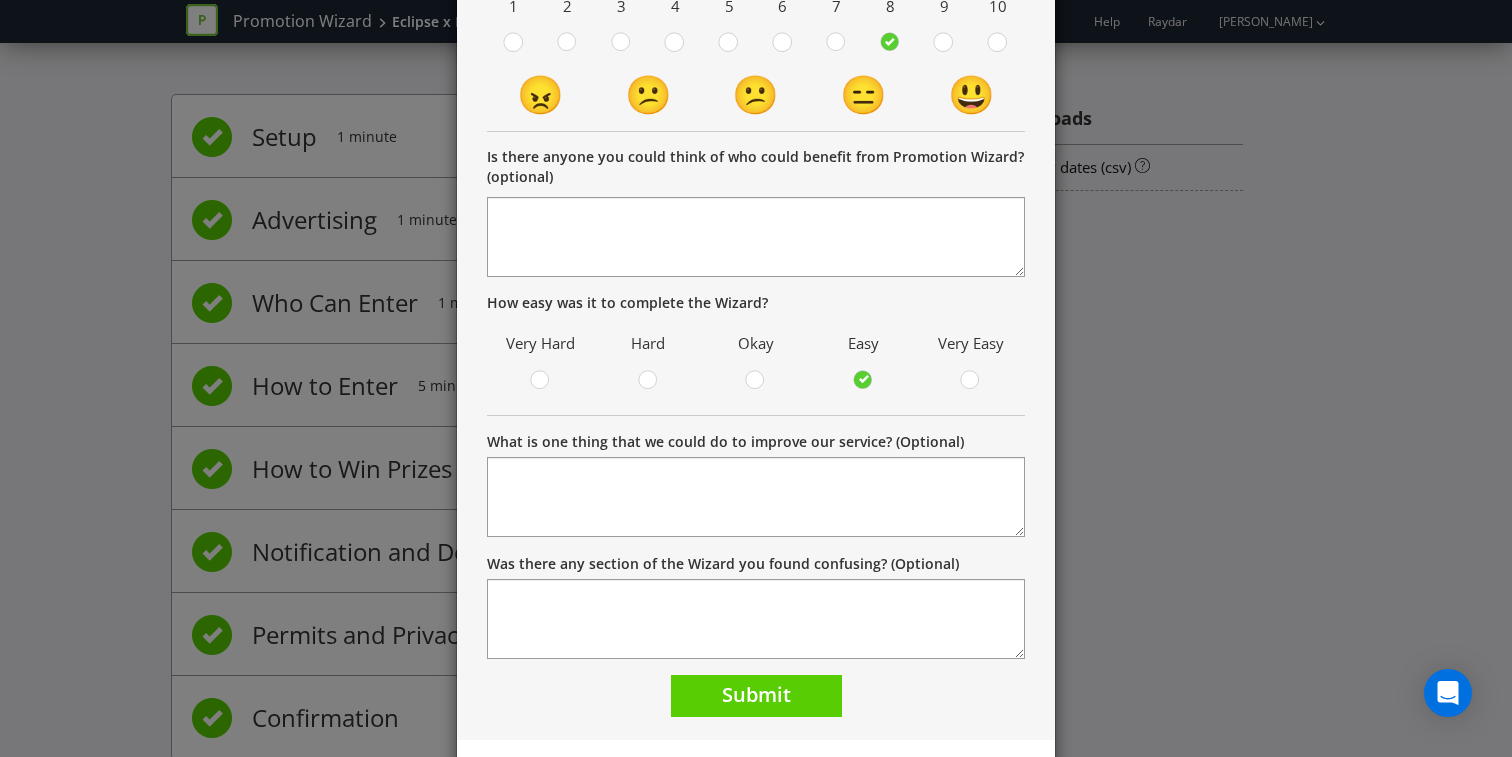 scroll, scrollTop: 459, scrollLeft: 0, axis: vertical 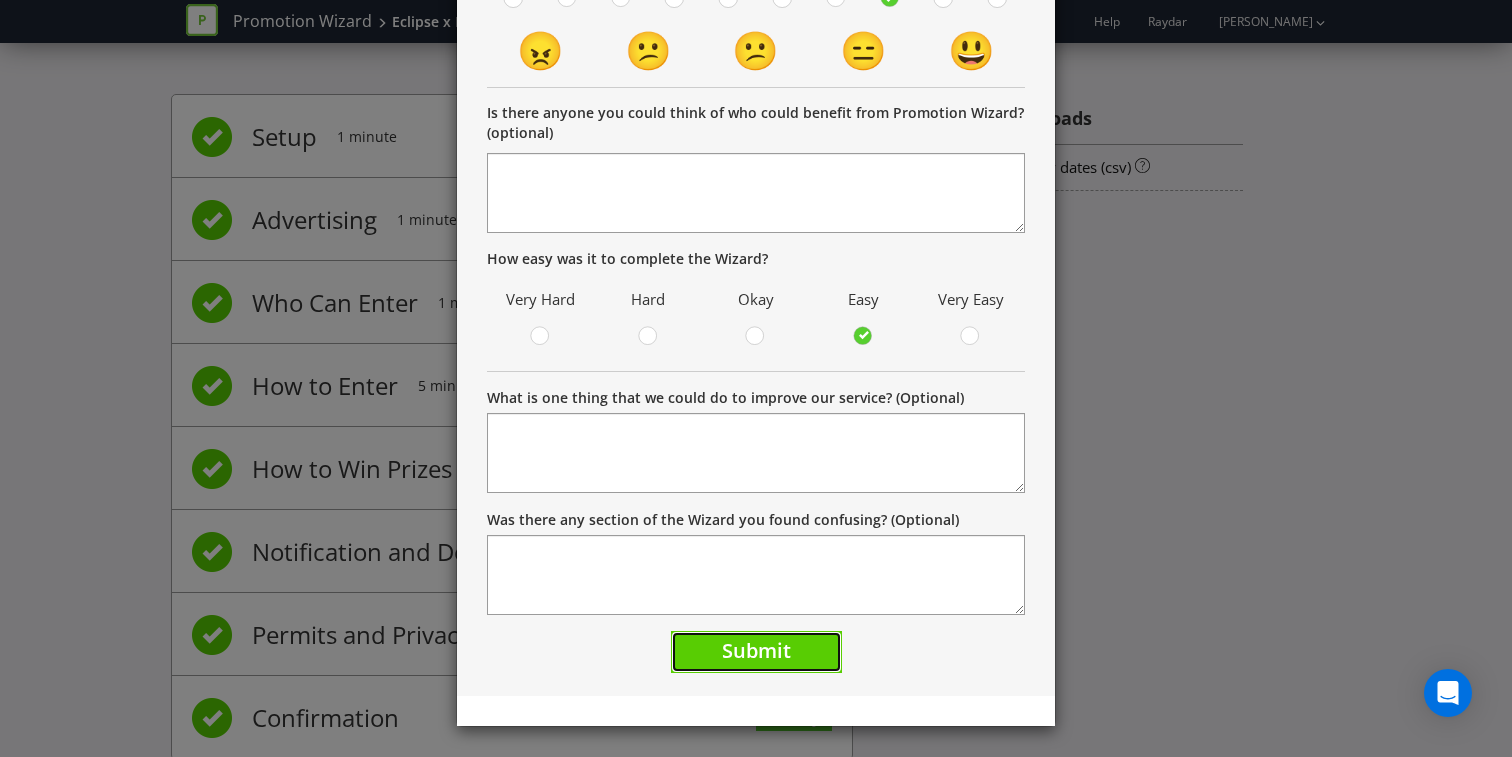 click on "Submit" at bounding box center [756, 650] 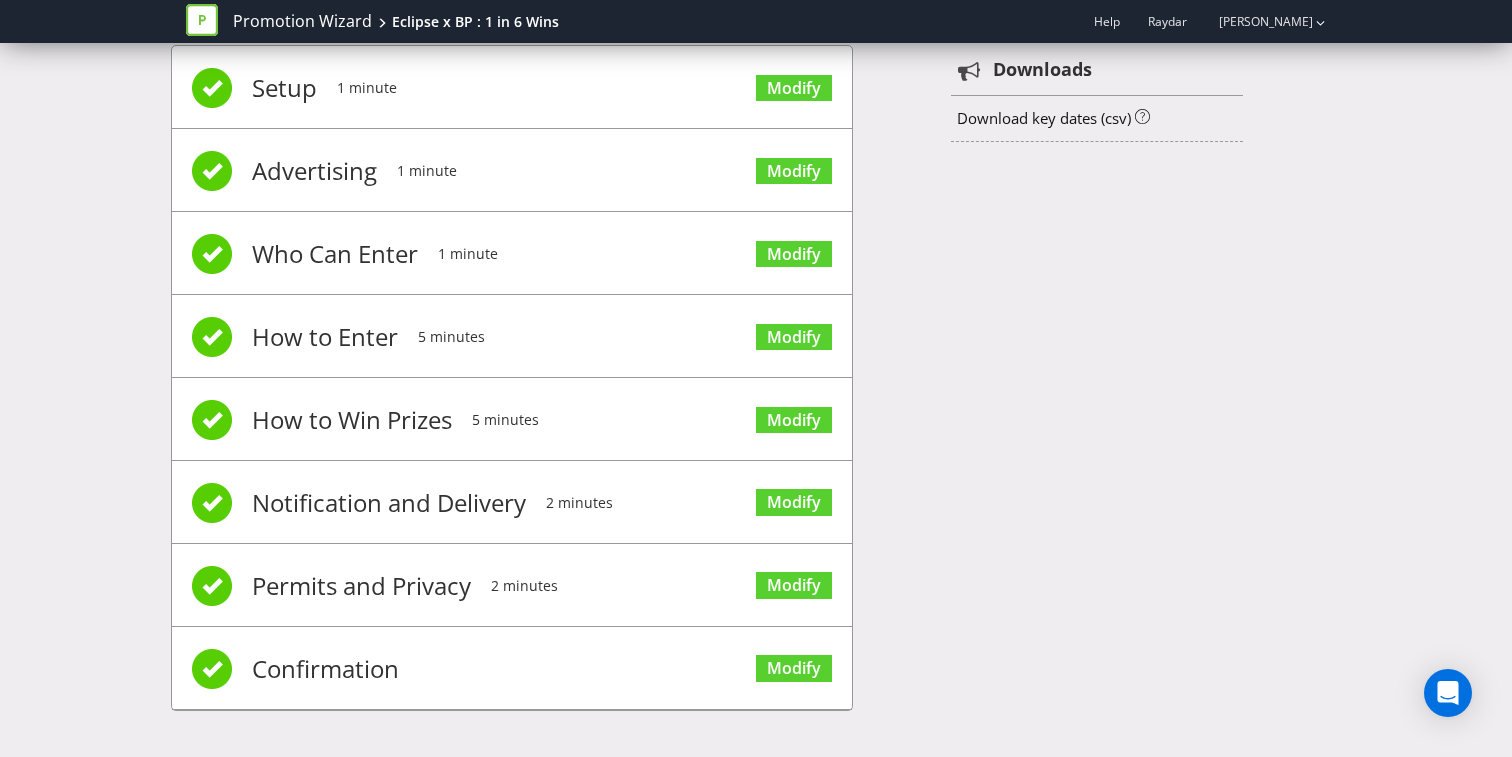 scroll, scrollTop: 0, scrollLeft: 0, axis: both 